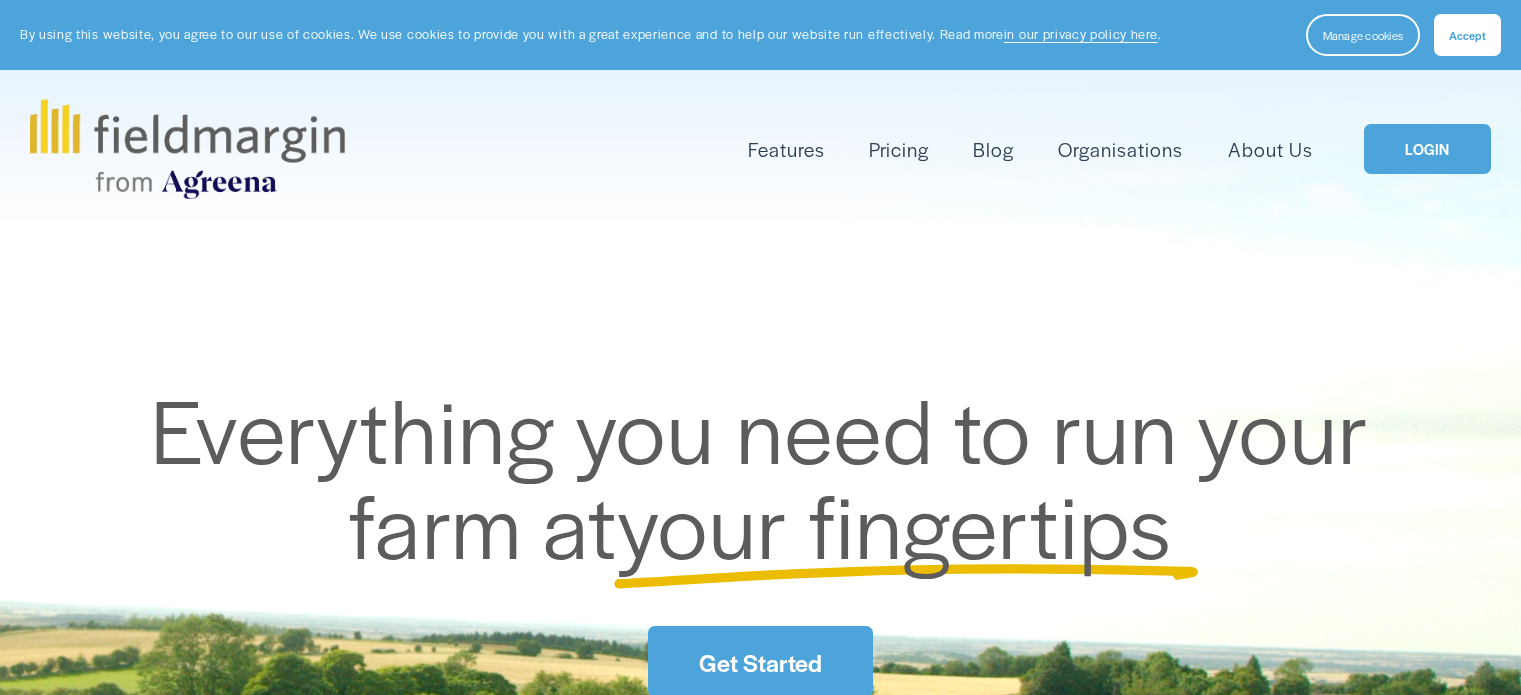 scroll, scrollTop: 0, scrollLeft: 0, axis: both 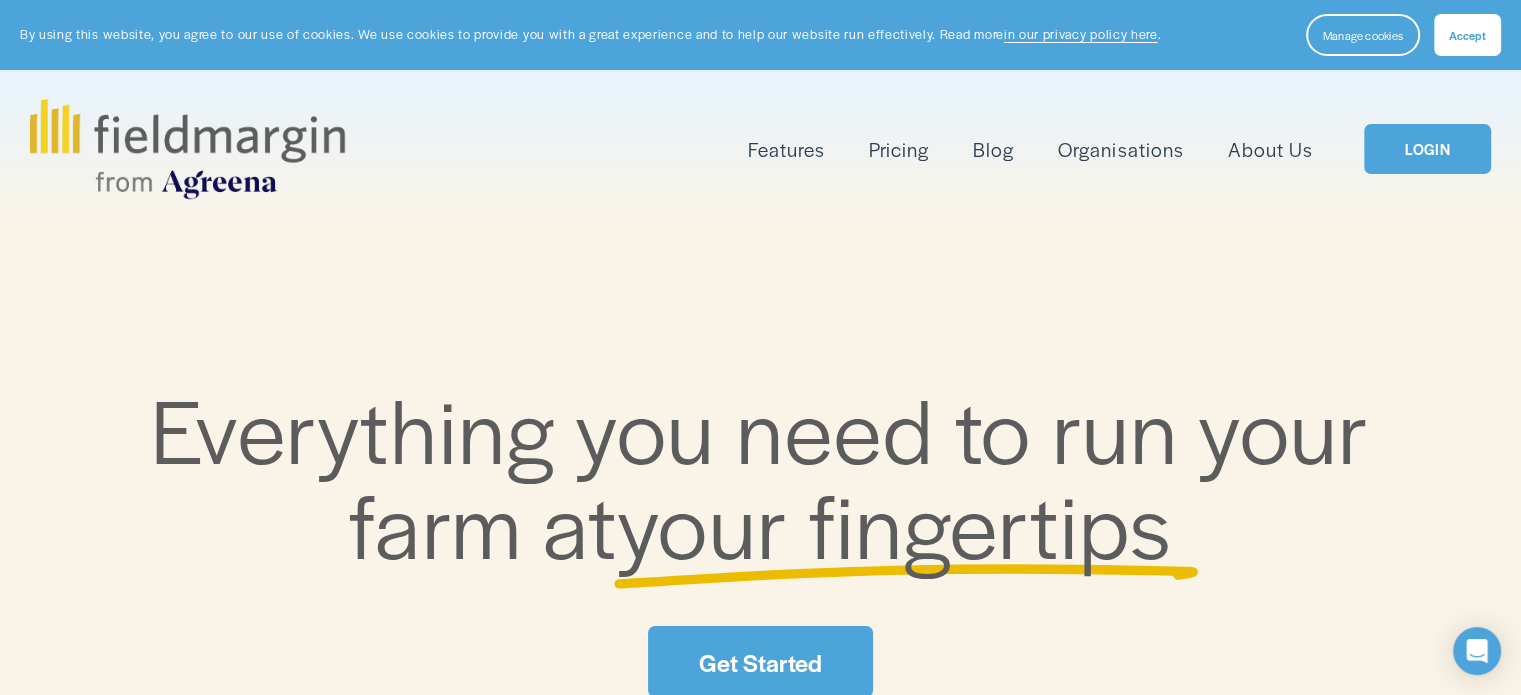 click on "Accept" at bounding box center (1467, 35) 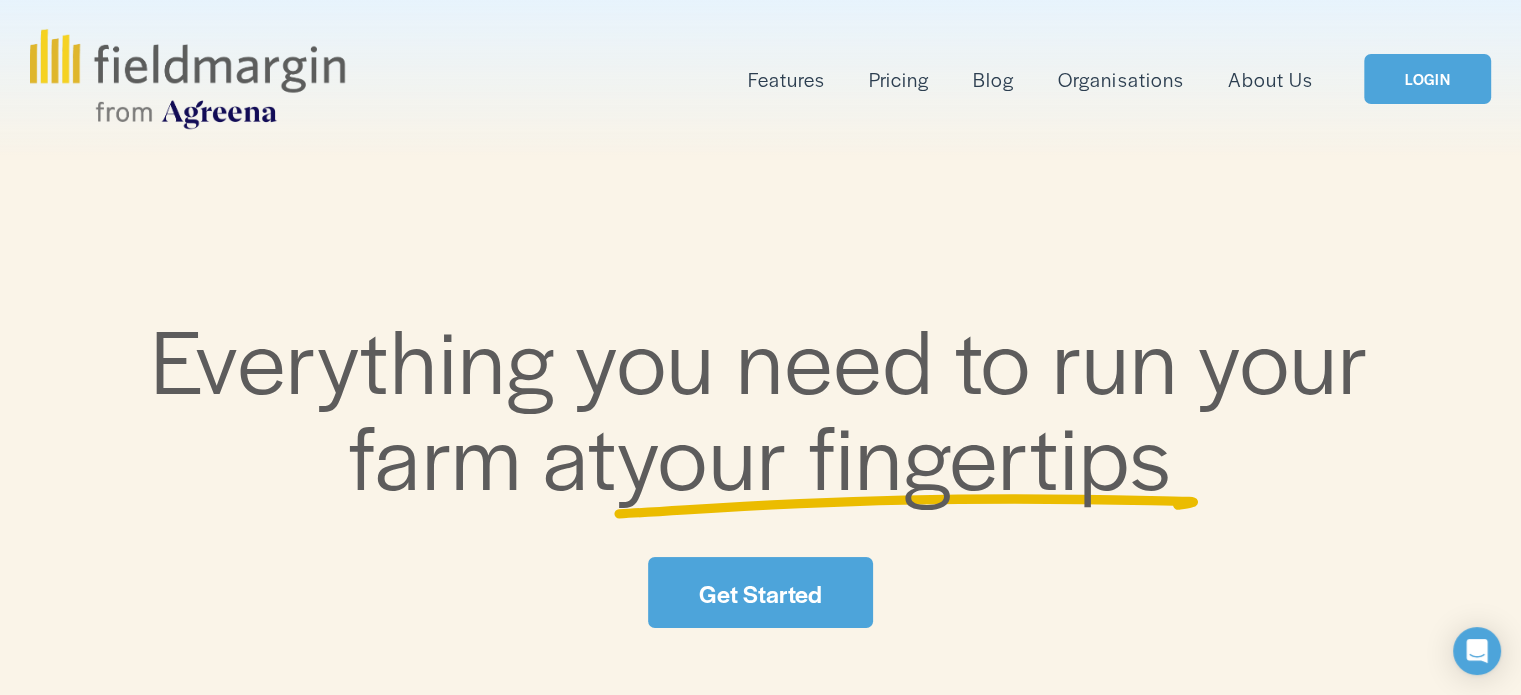 click on "LOGIN" at bounding box center [1427, 79] 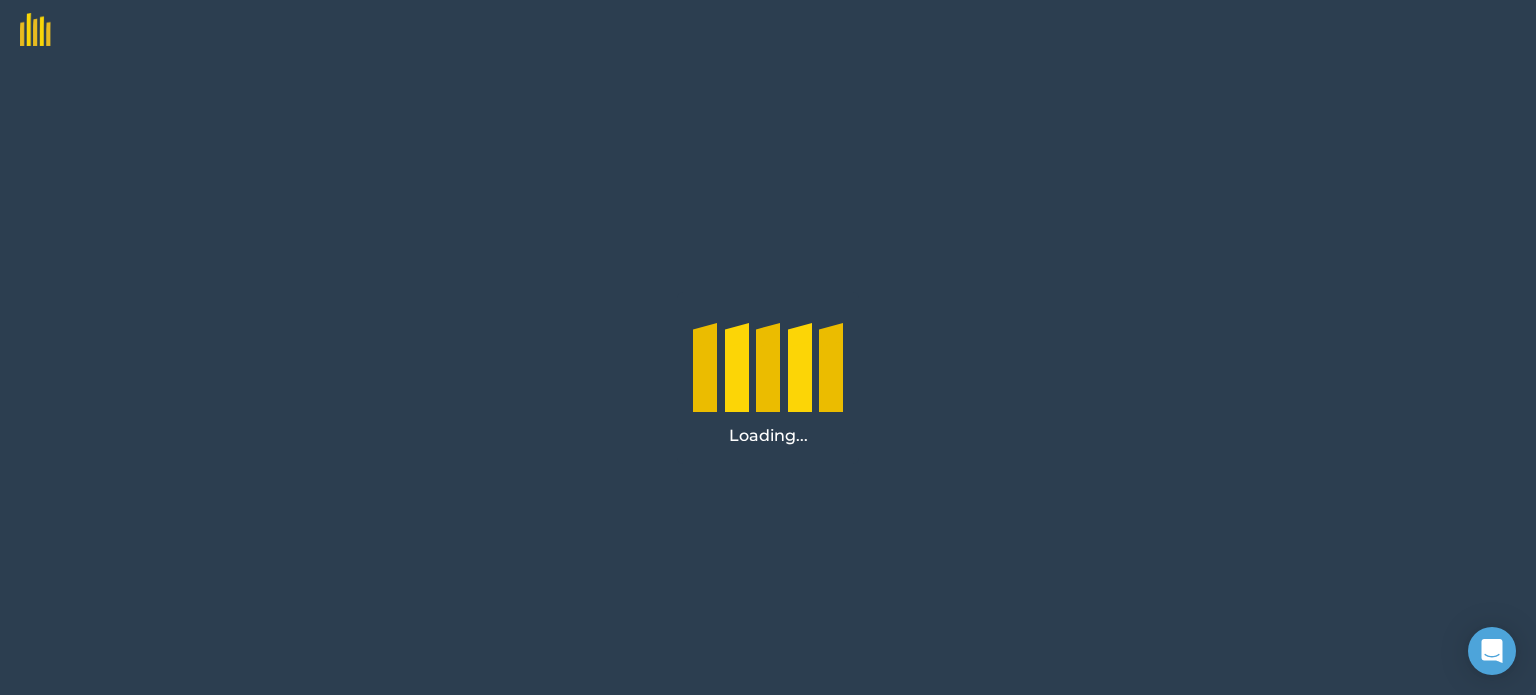 scroll, scrollTop: 0, scrollLeft: 0, axis: both 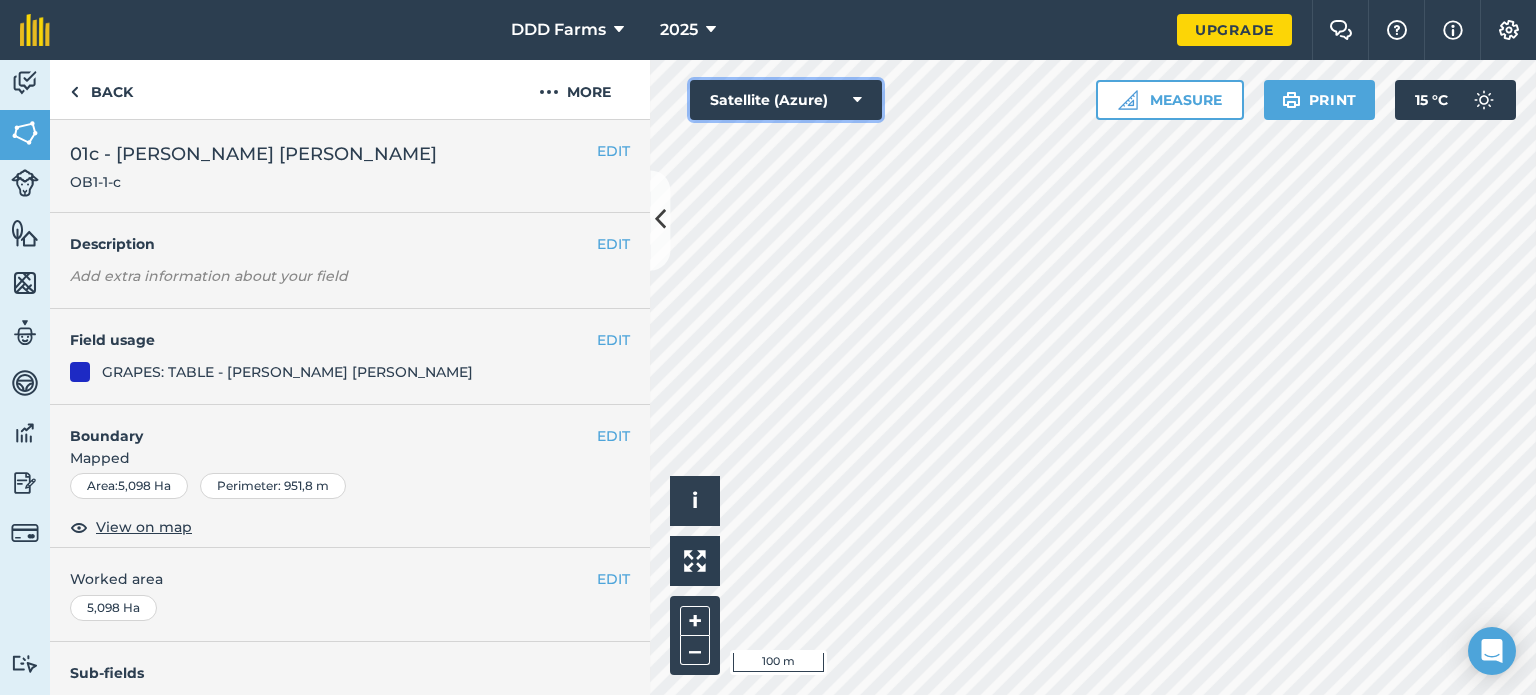 click at bounding box center (857, 100) 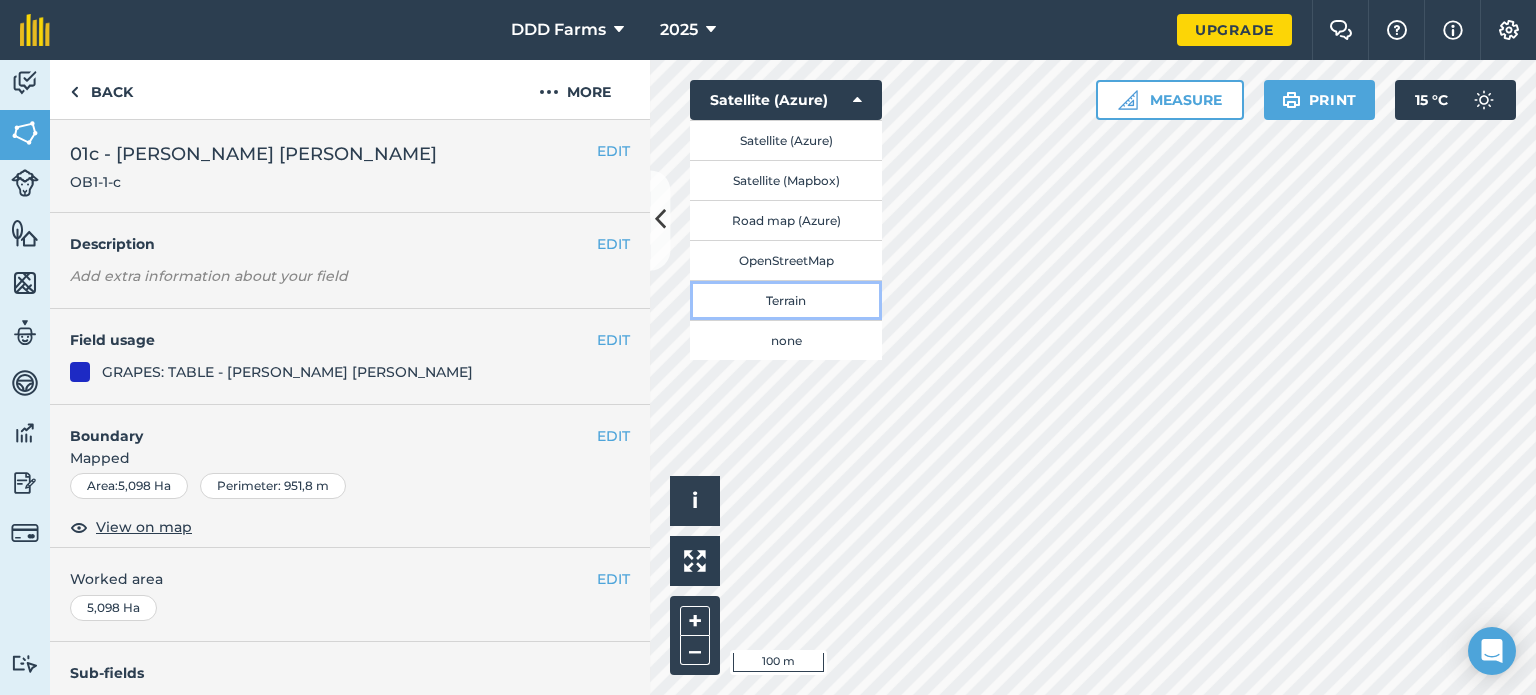 click on "Terrain" at bounding box center (786, 300) 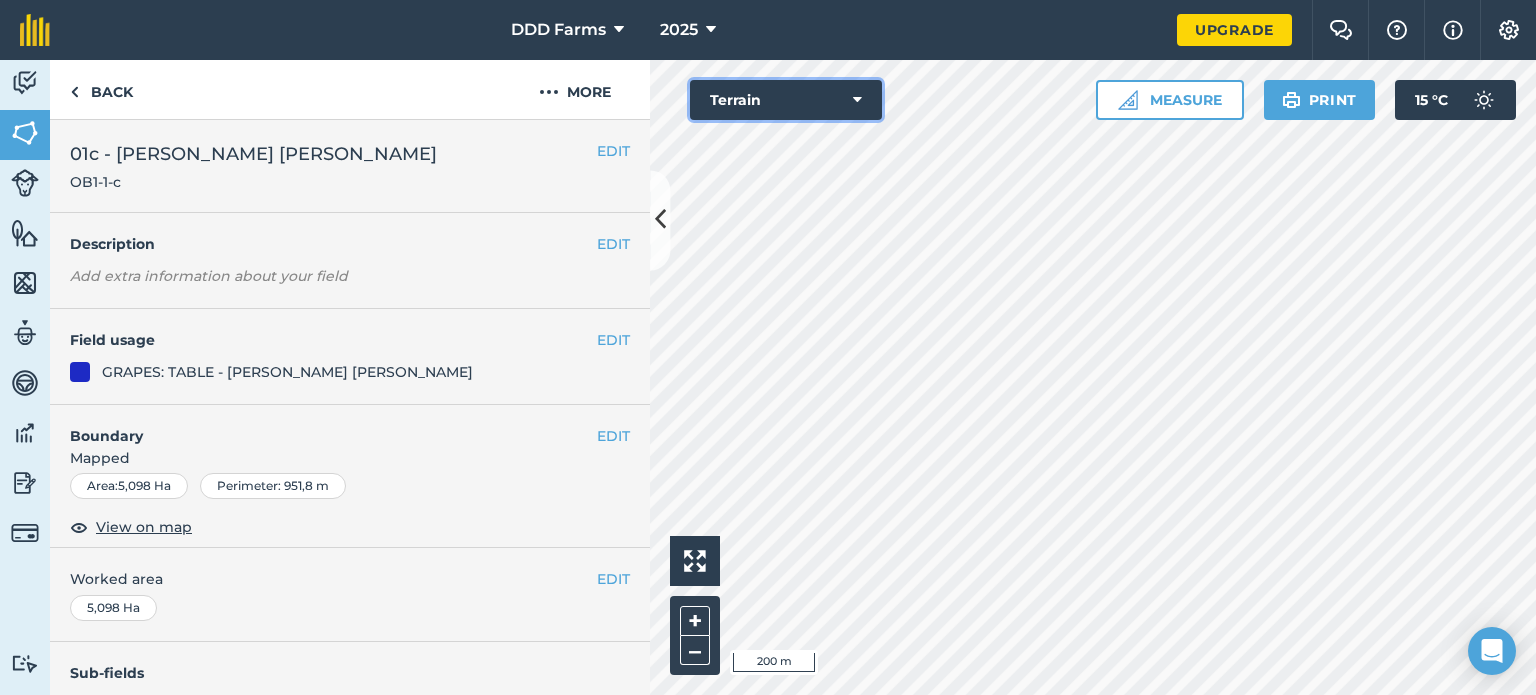 click at bounding box center (857, 100) 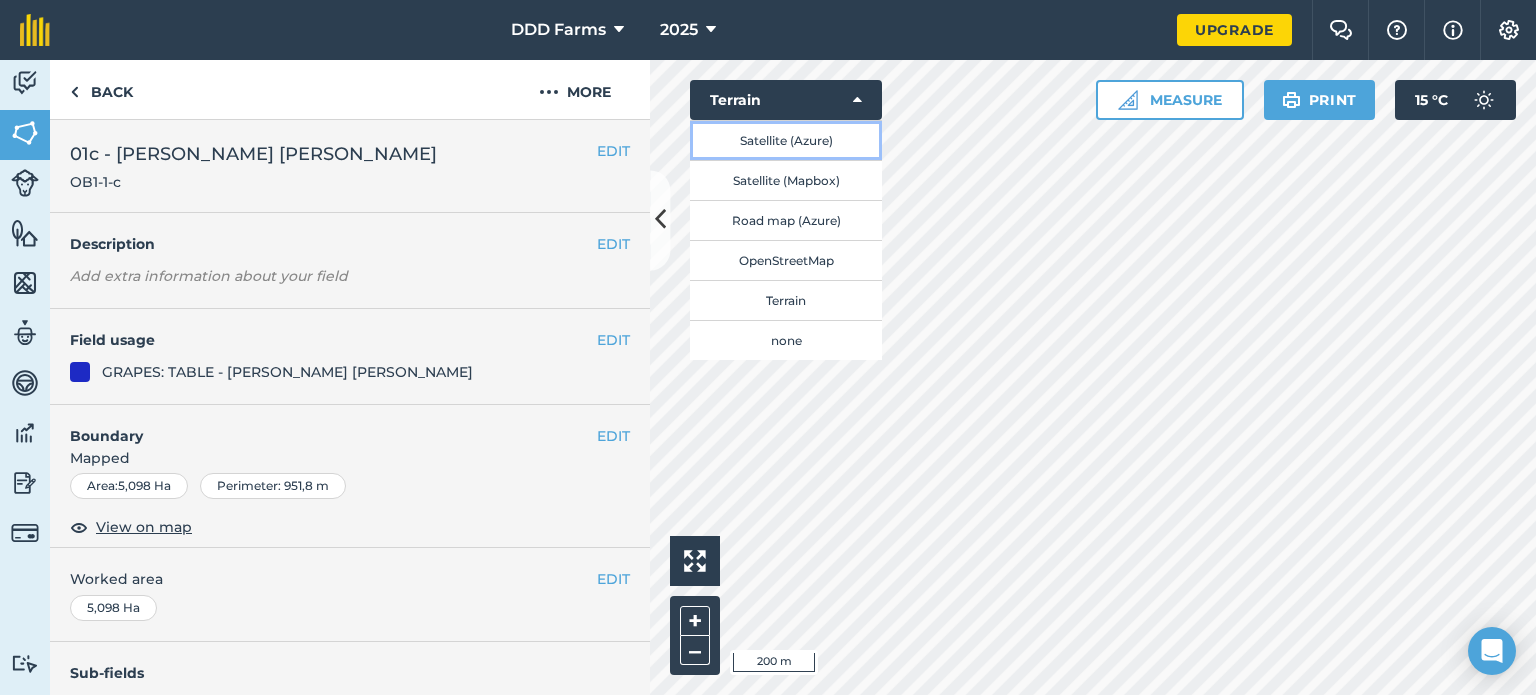 click on "Satellite (Azure)" at bounding box center (786, 140) 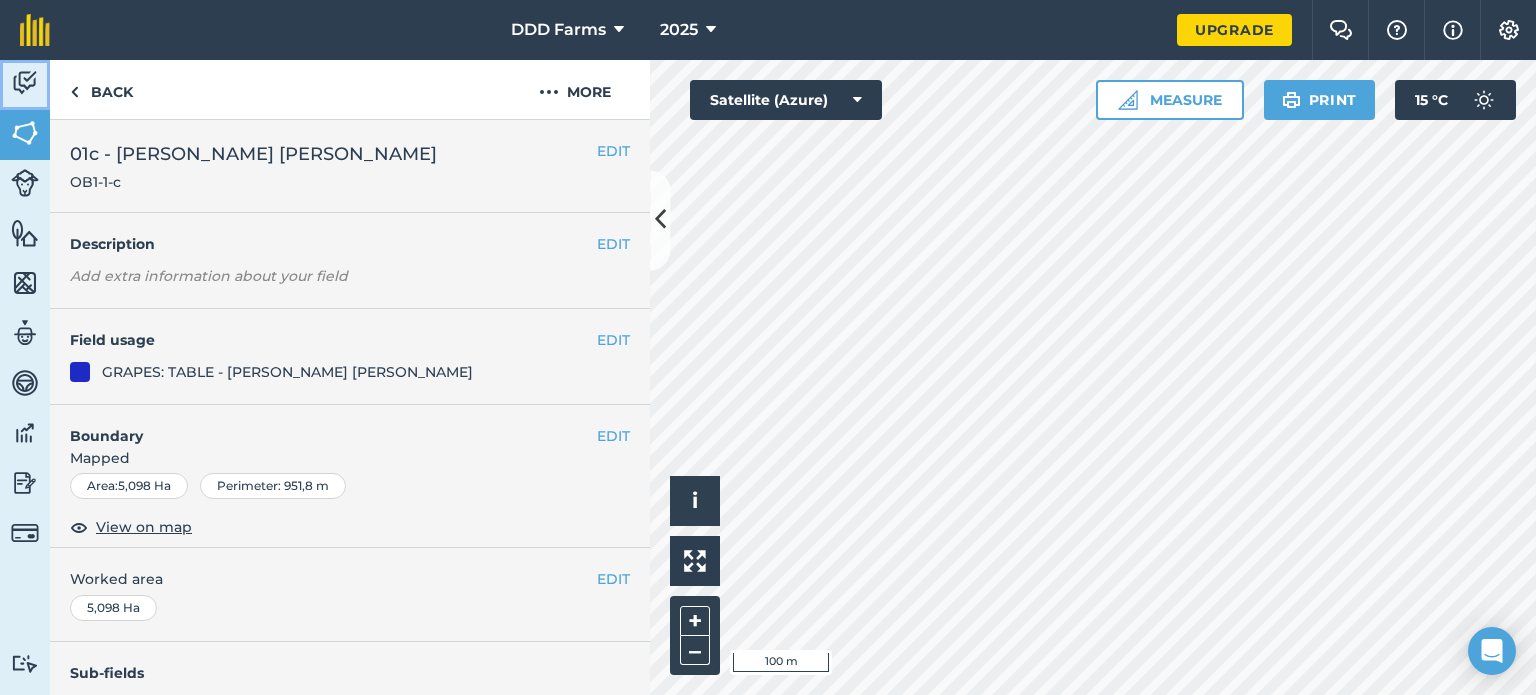 click at bounding box center (25, 83) 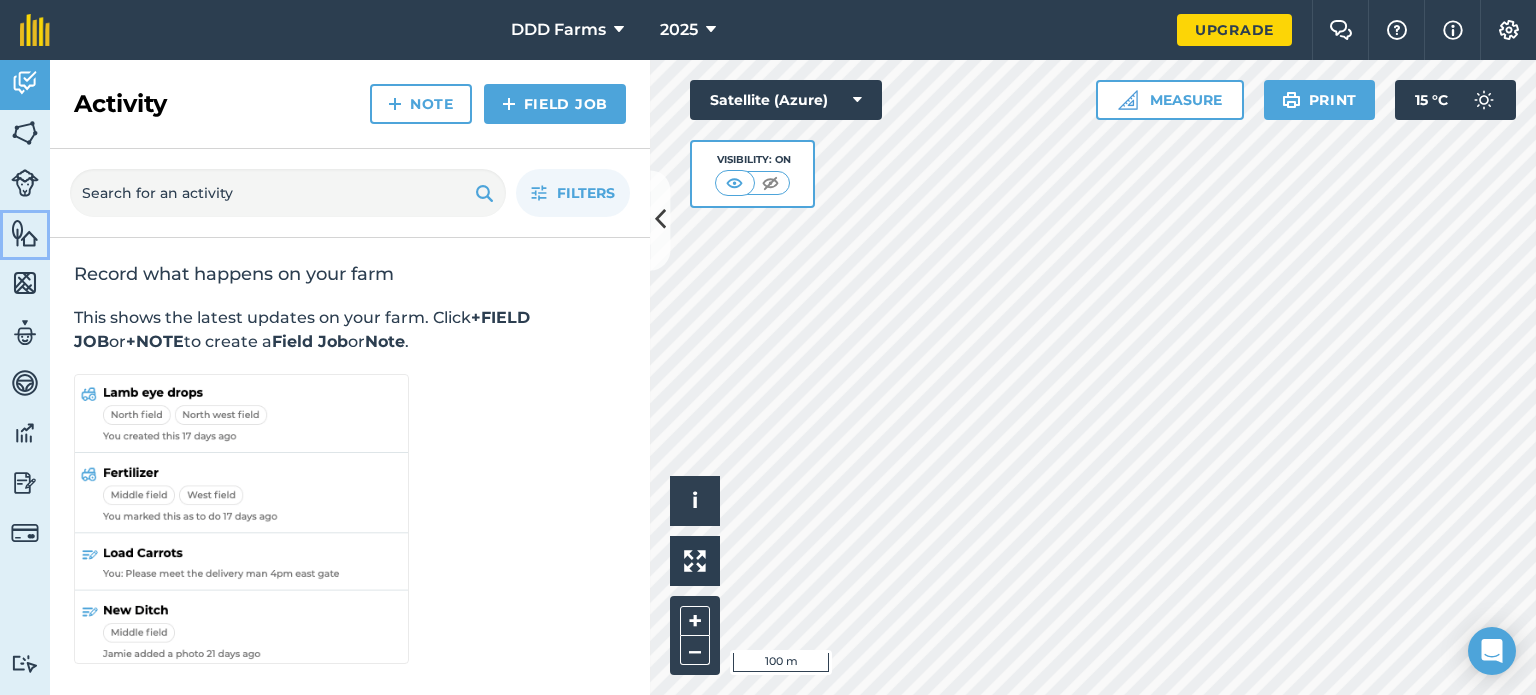 click on "Features" at bounding box center (25, 235) 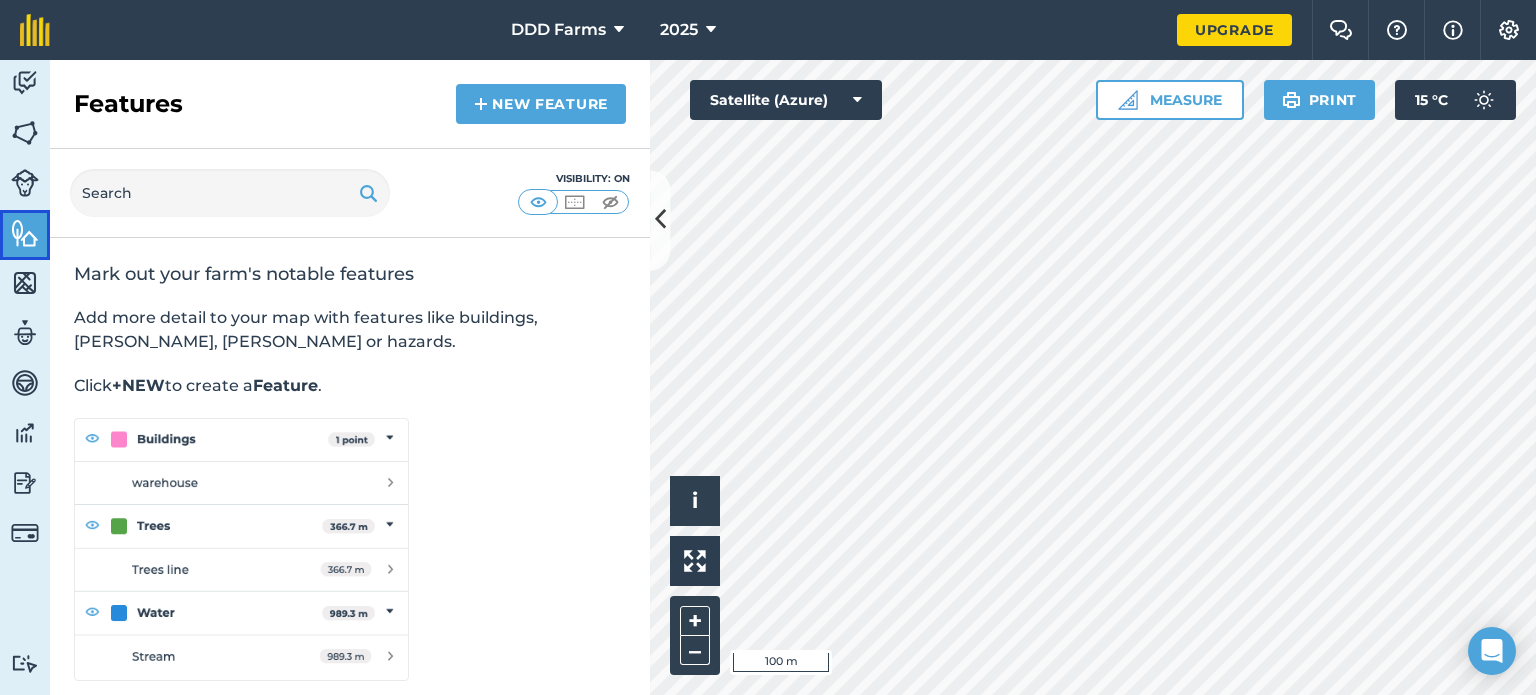 scroll, scrollTop: 9, scrollLeft: 0, axis: vertical 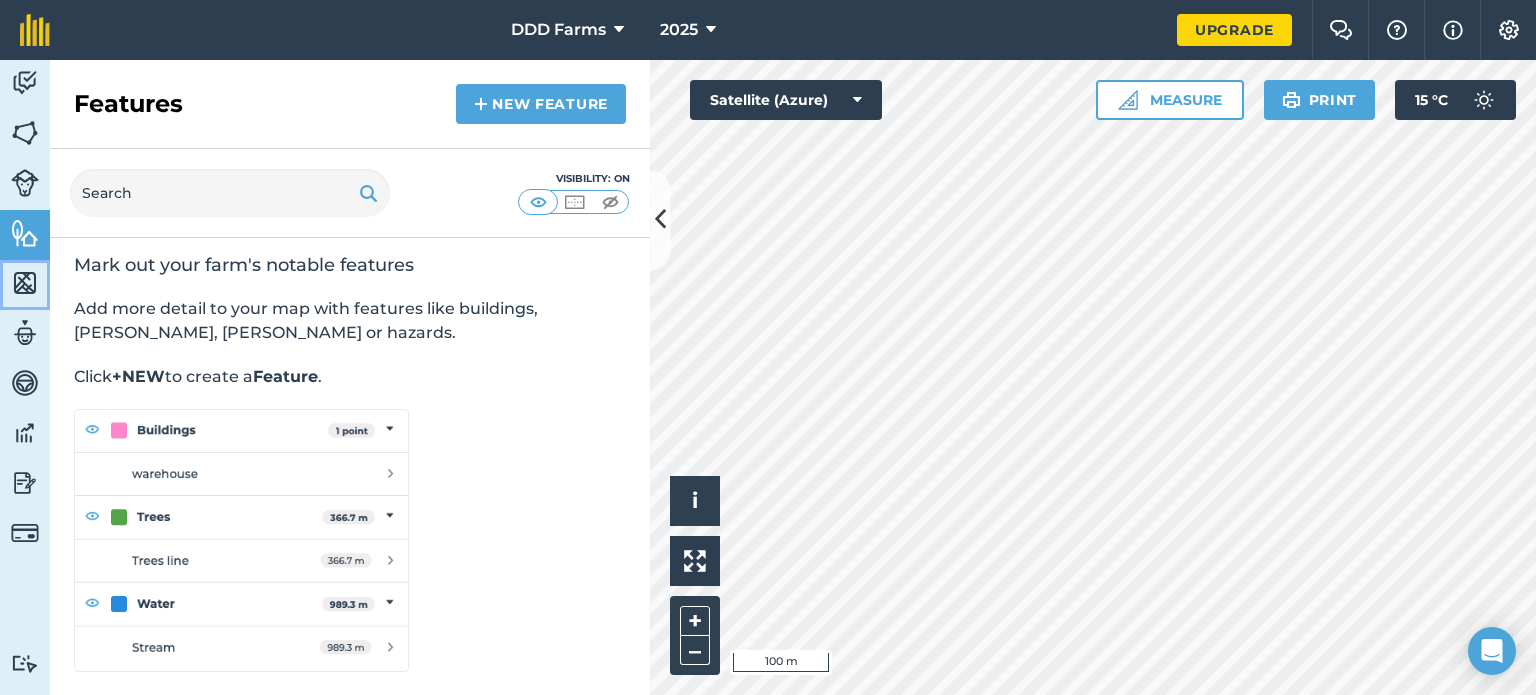 click at bounding box center (25, 283) 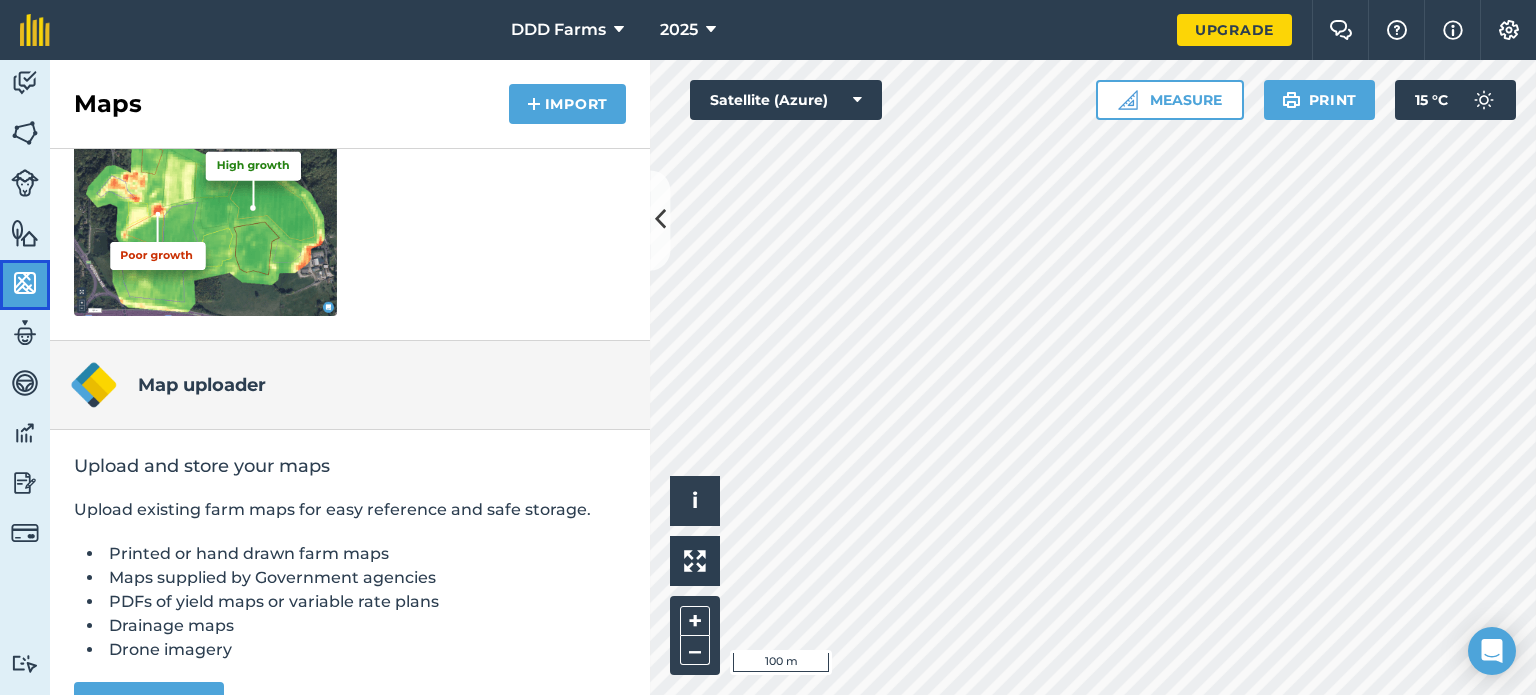 scroll, scrollTop: 376, scrollLeft: 0, axis: vertical 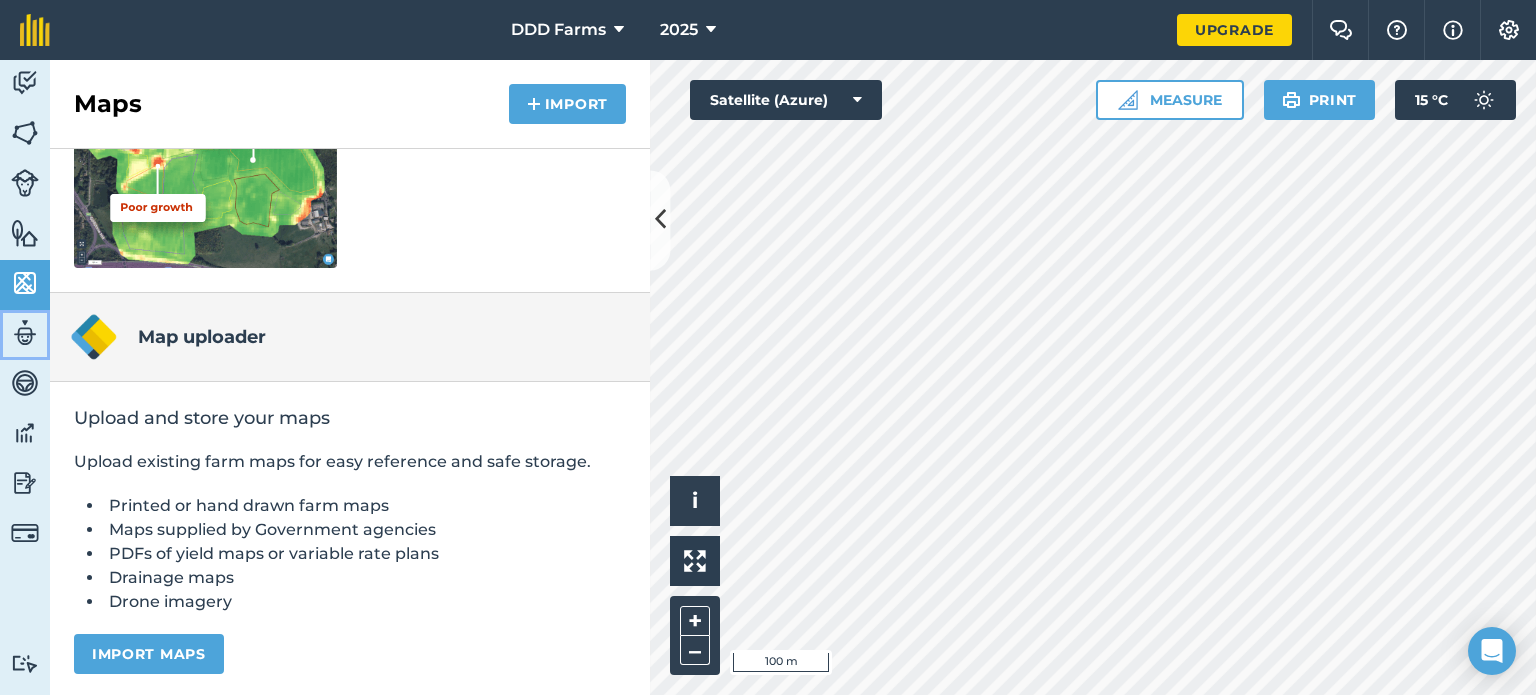 click at bounding box center [25, 333] 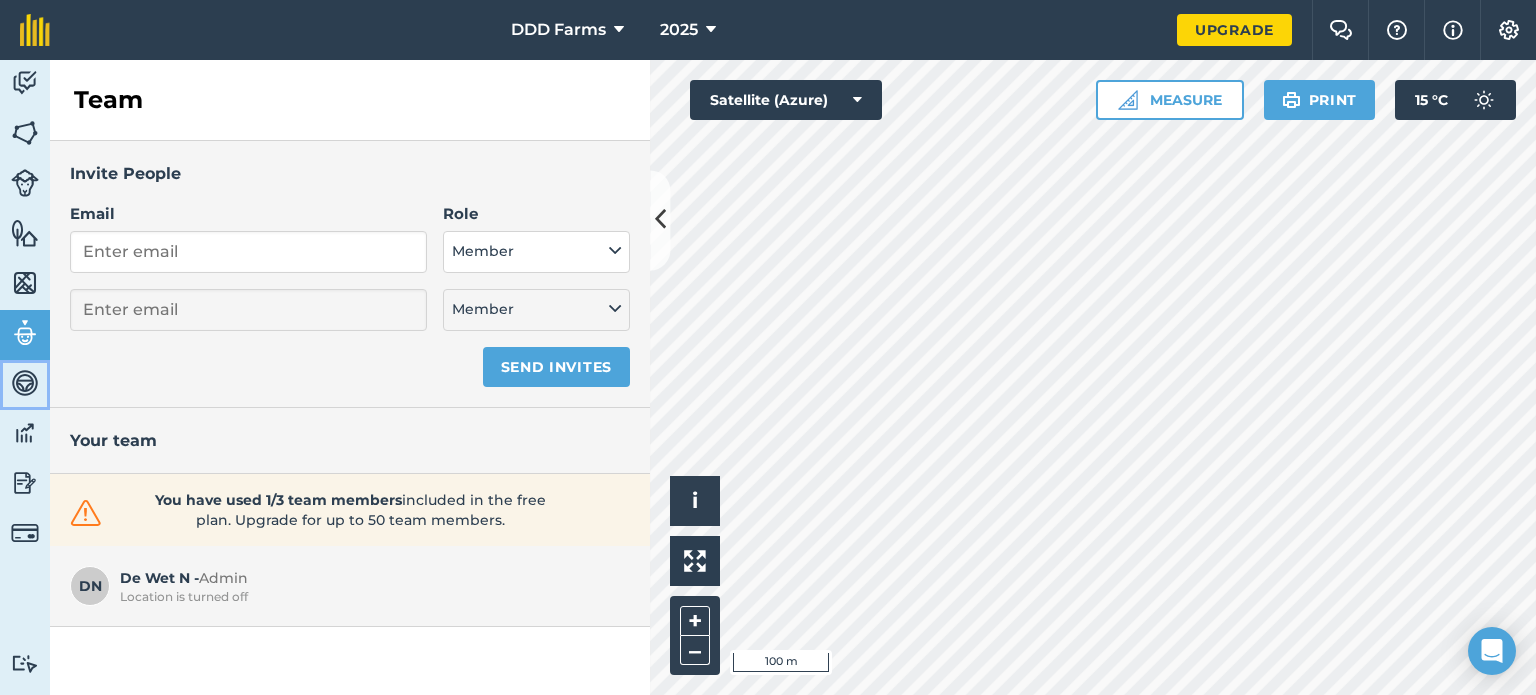 click at bounding box center [25, 383] 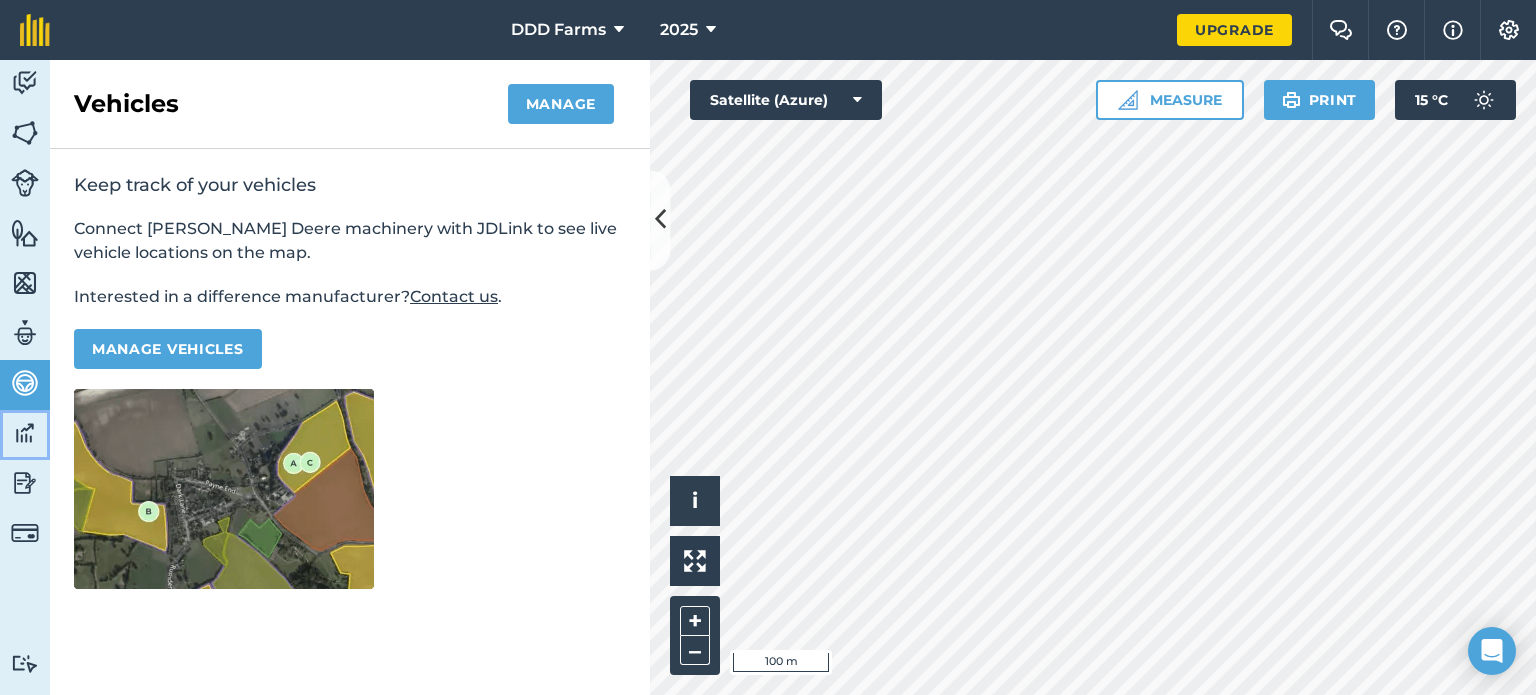 click at bounding box center [25, 433] 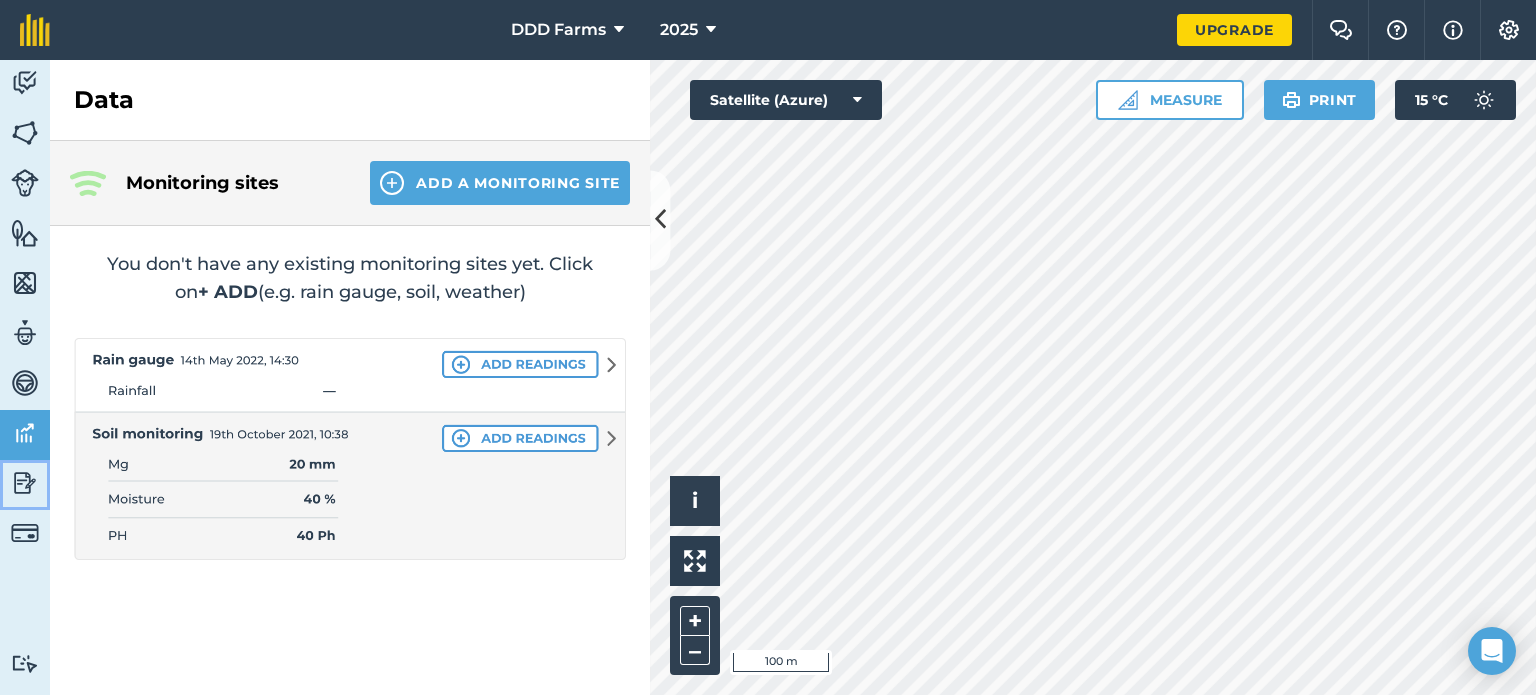 click on "Reporting" at bounding box center [25, 485] 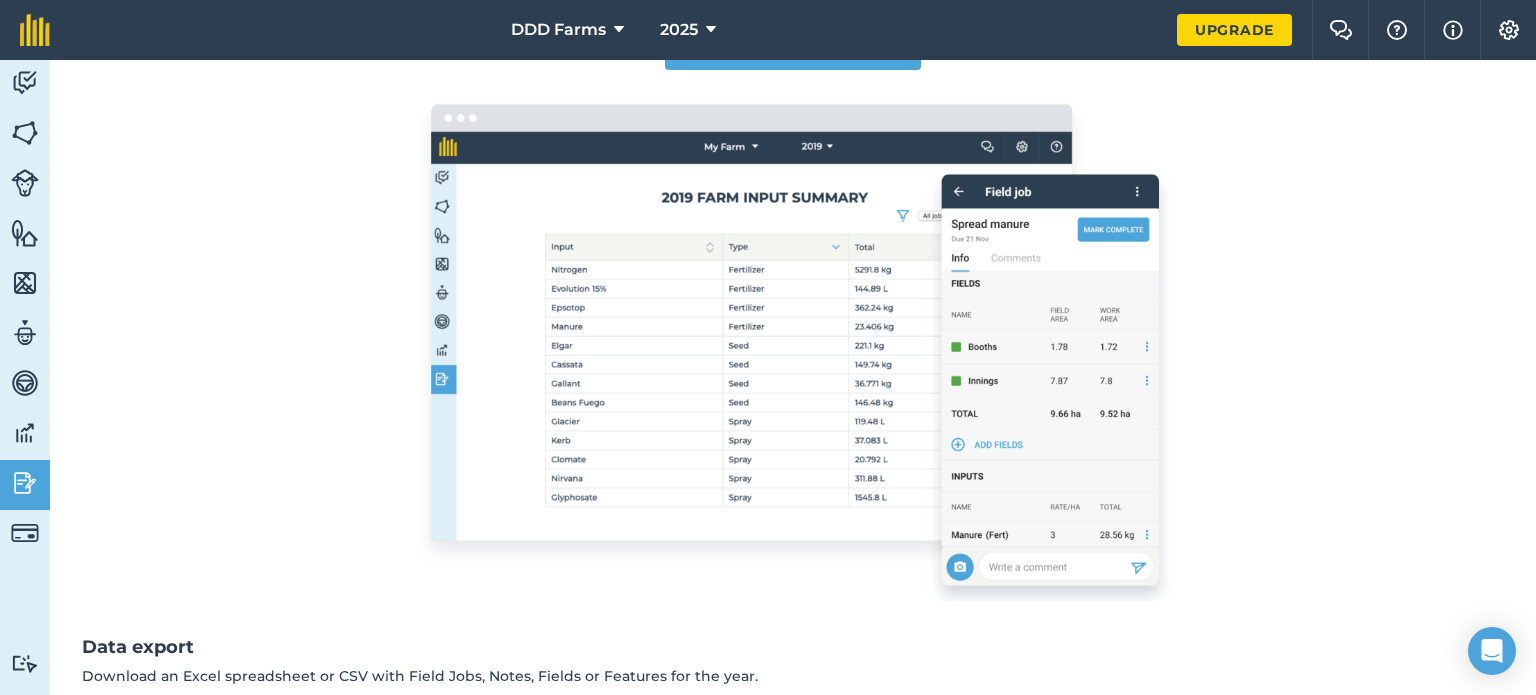 scroll, scrollTop: 300, scrollLeft: 0, axis: vertical 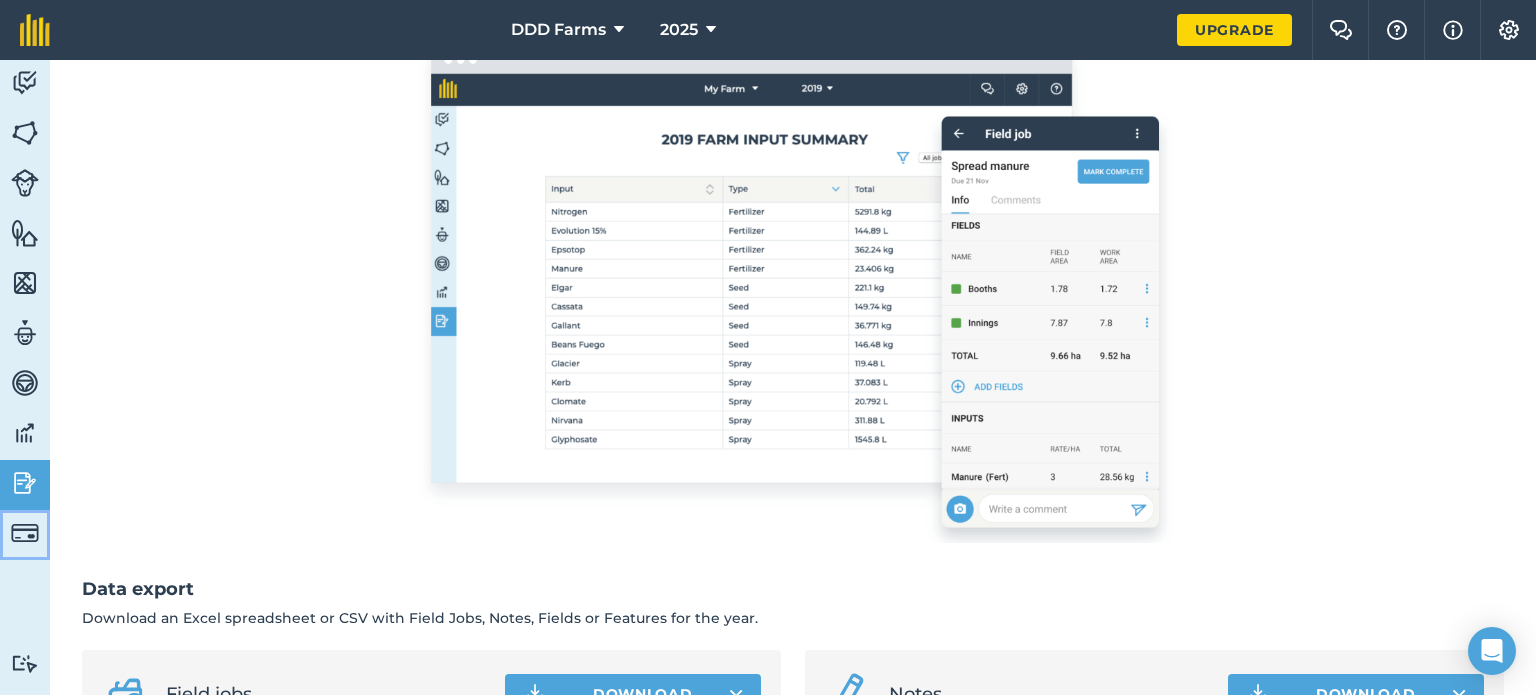 click on "Billing" at bounding box center (25, 535) 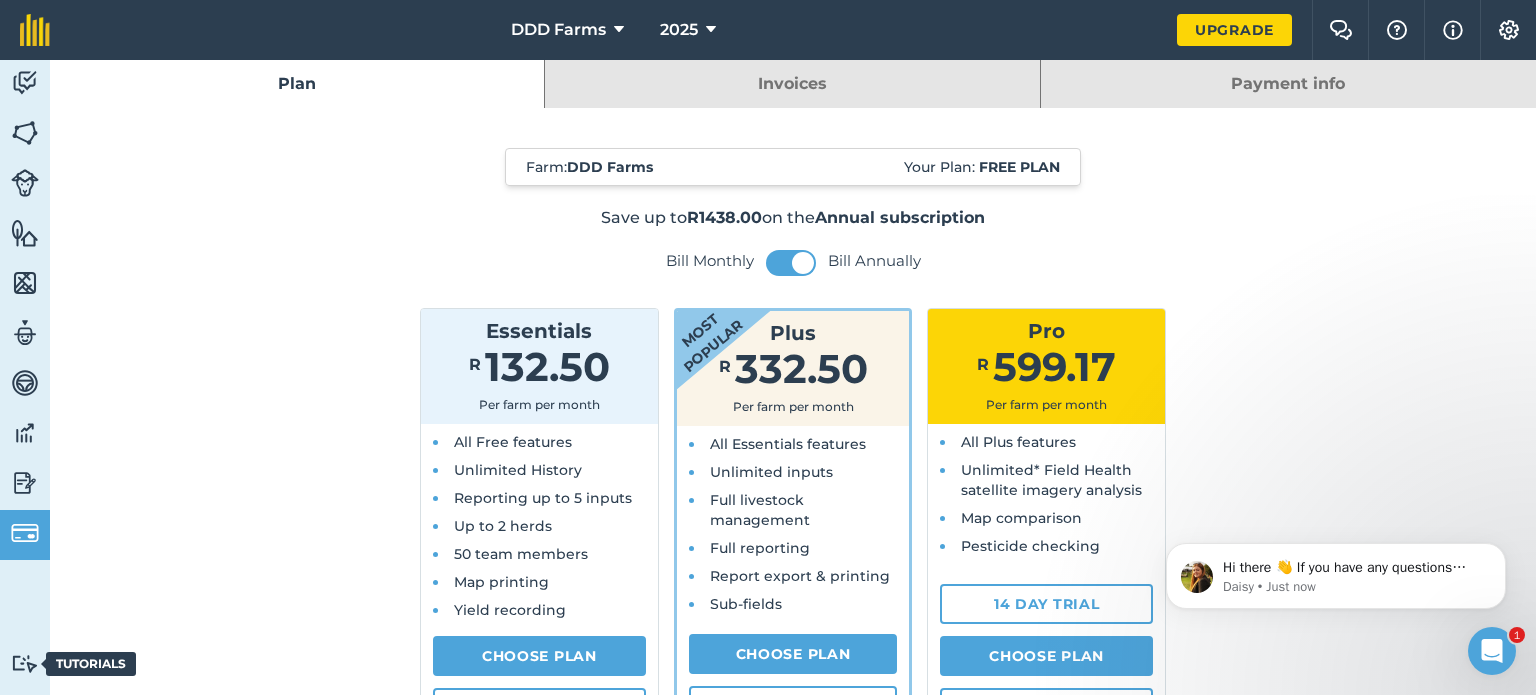 scroll, scrollTop: 0, scrollLeft: 0, axis: both 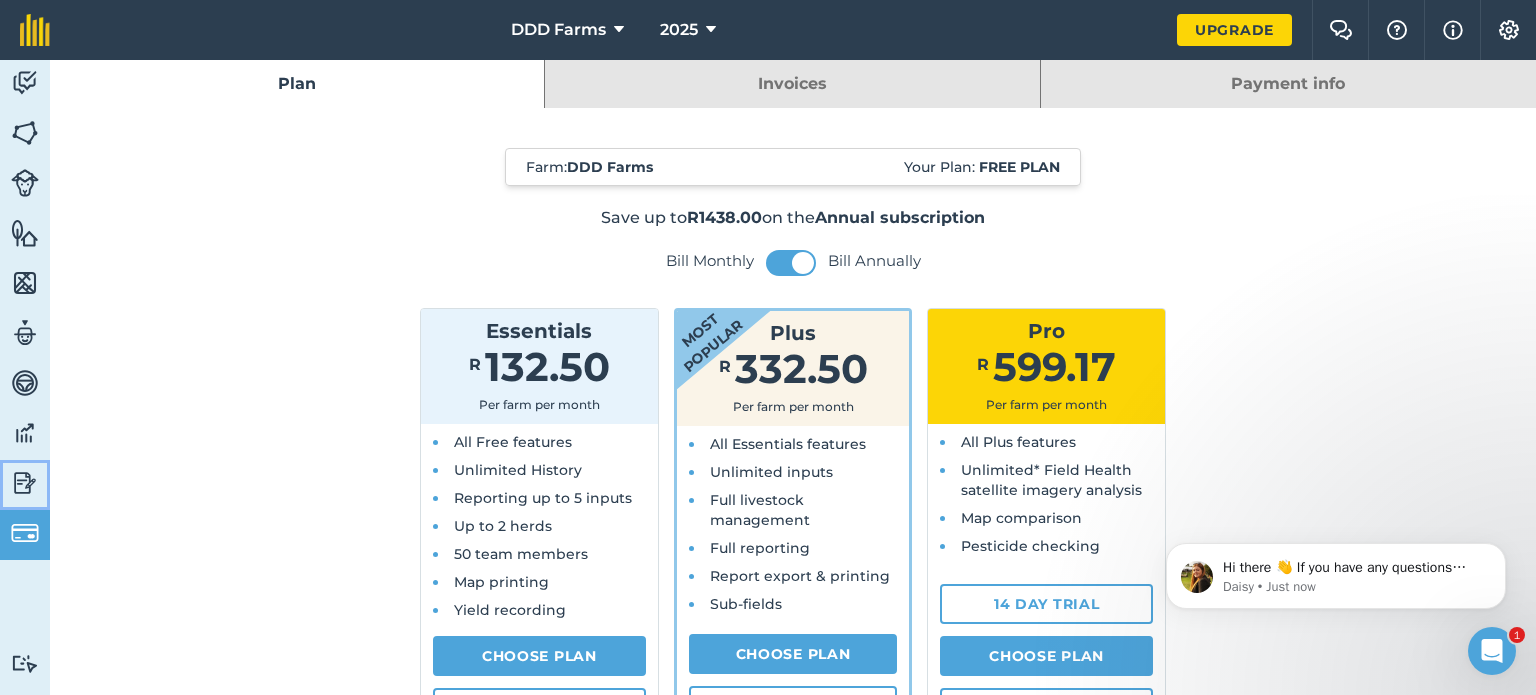 click at bounding box center [25, 483] 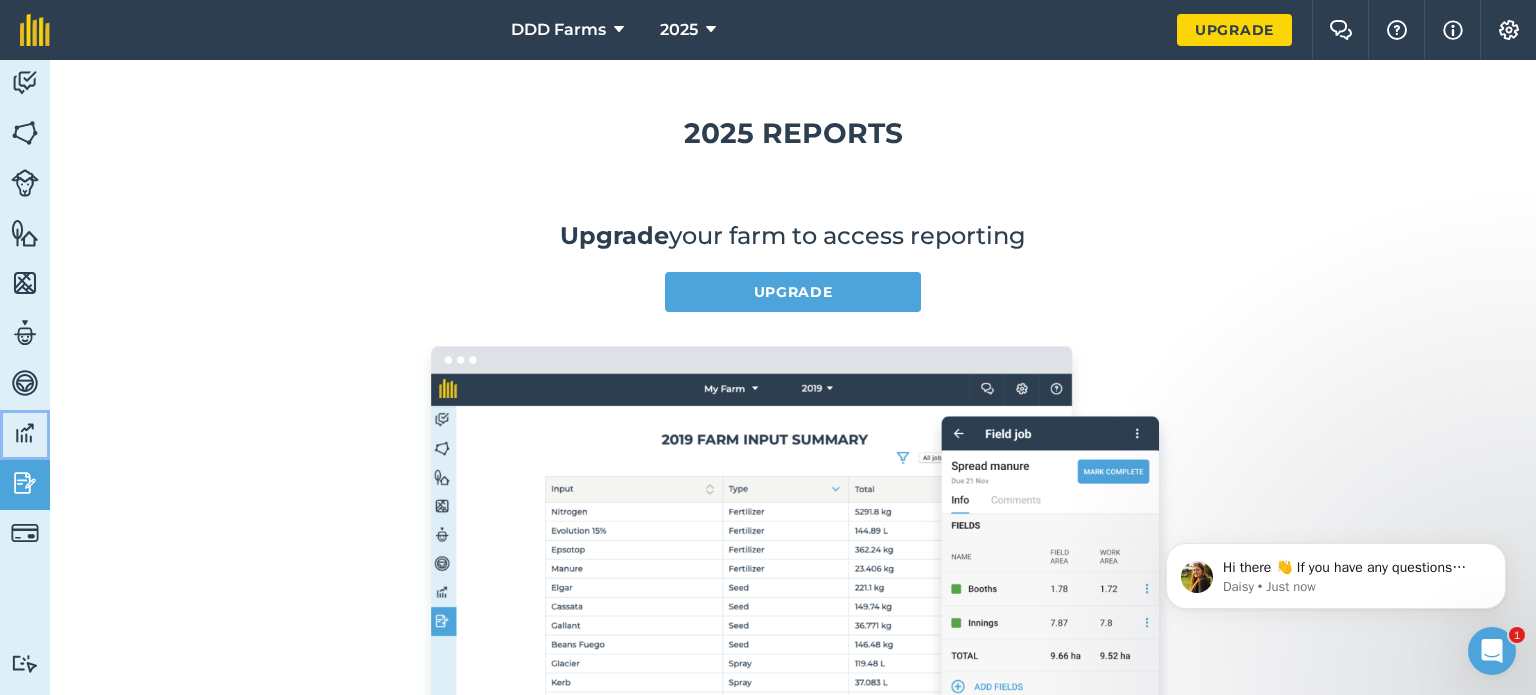 click at bounding box center (25, 433) 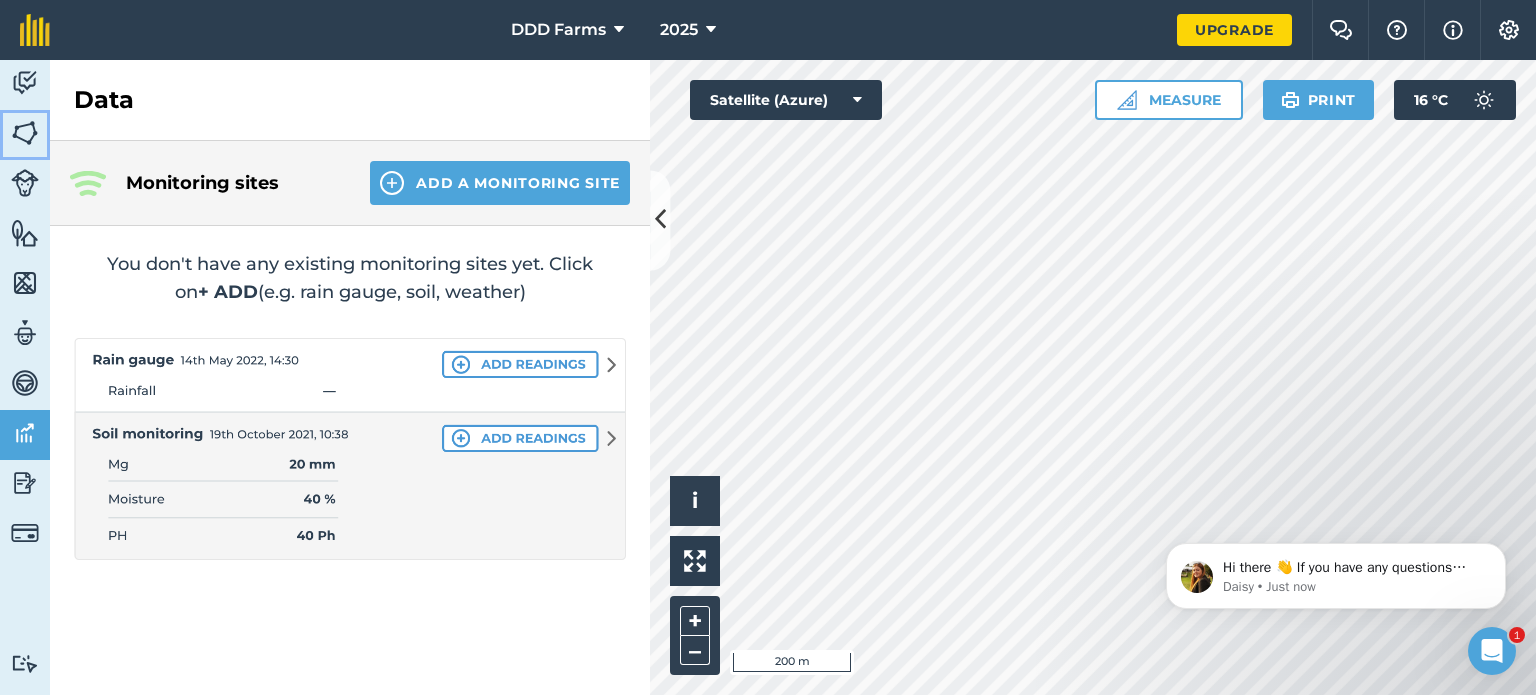click at bounding box center [25, 133] 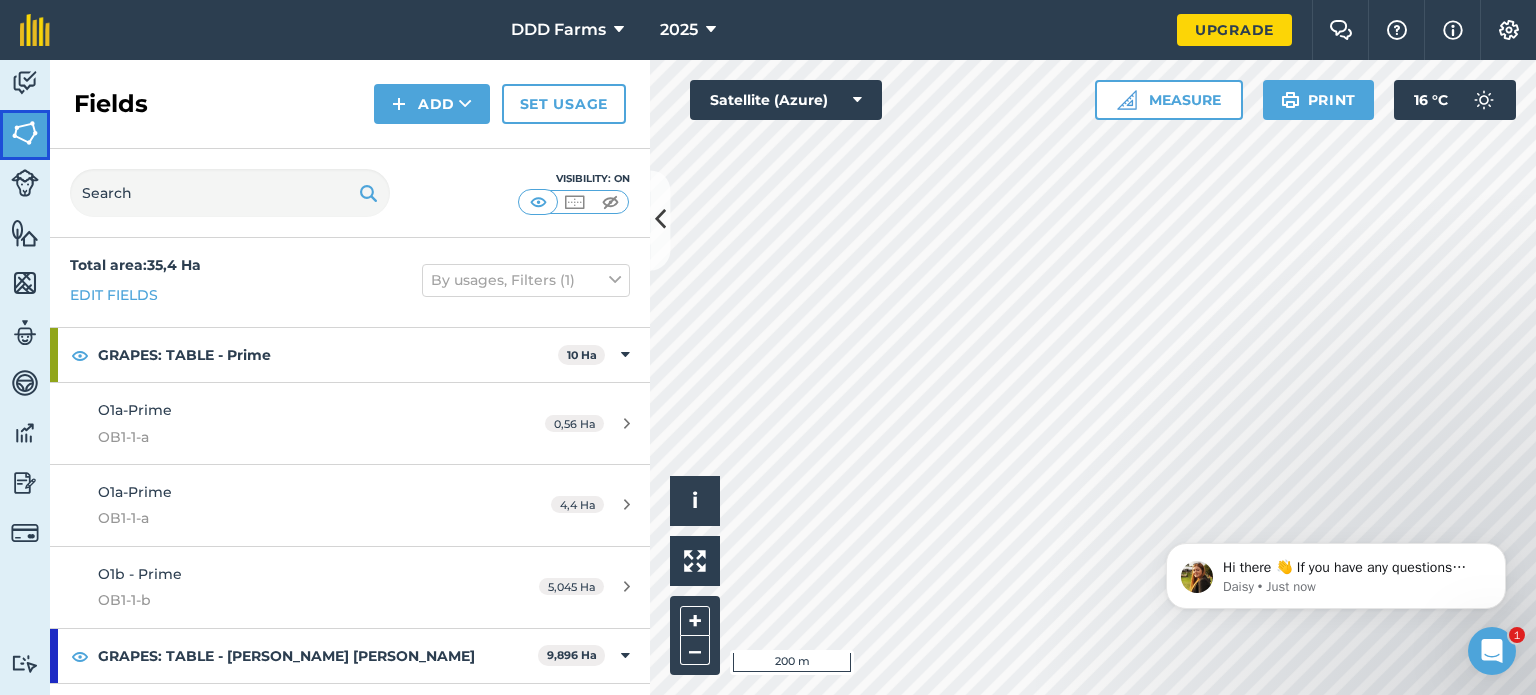 scroll, scrollTop: 0, scrollLeft: 0, axis: both 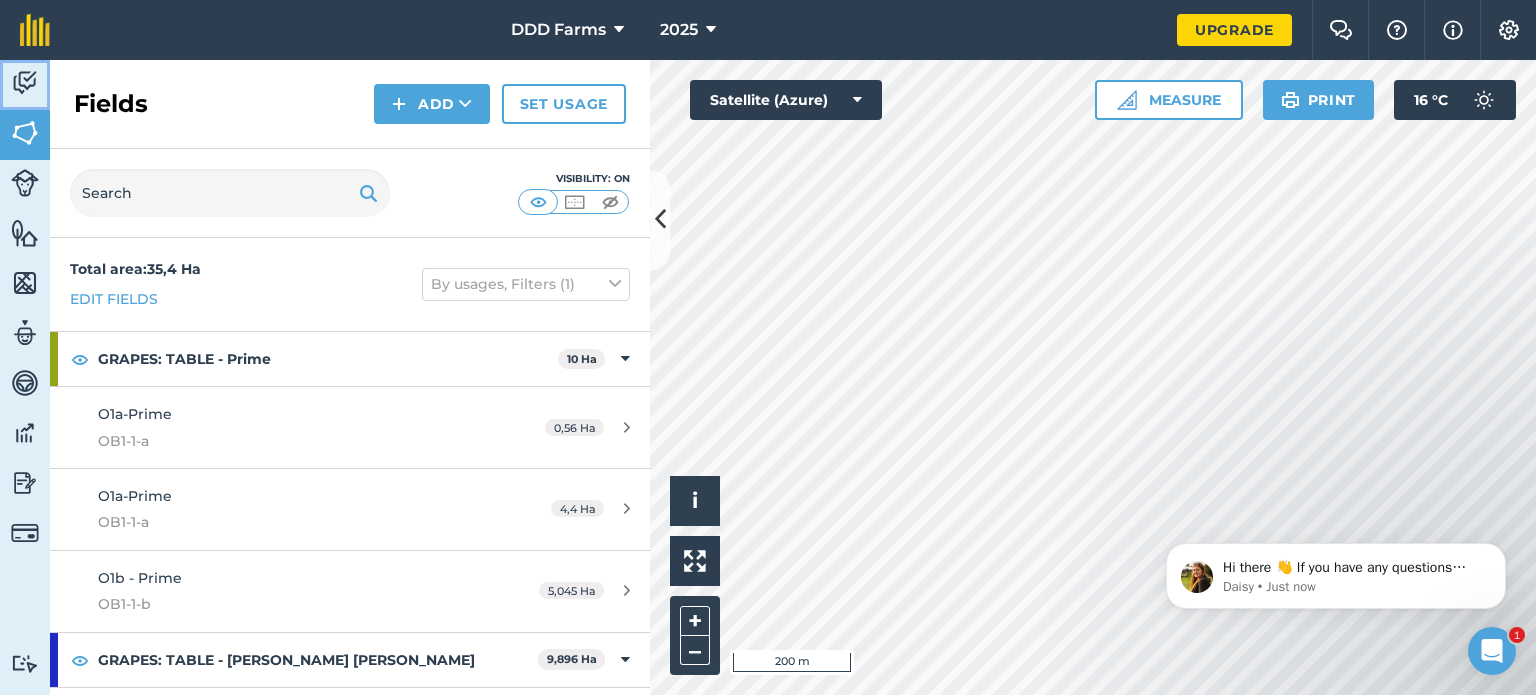 click at bounding box center (25, 83) 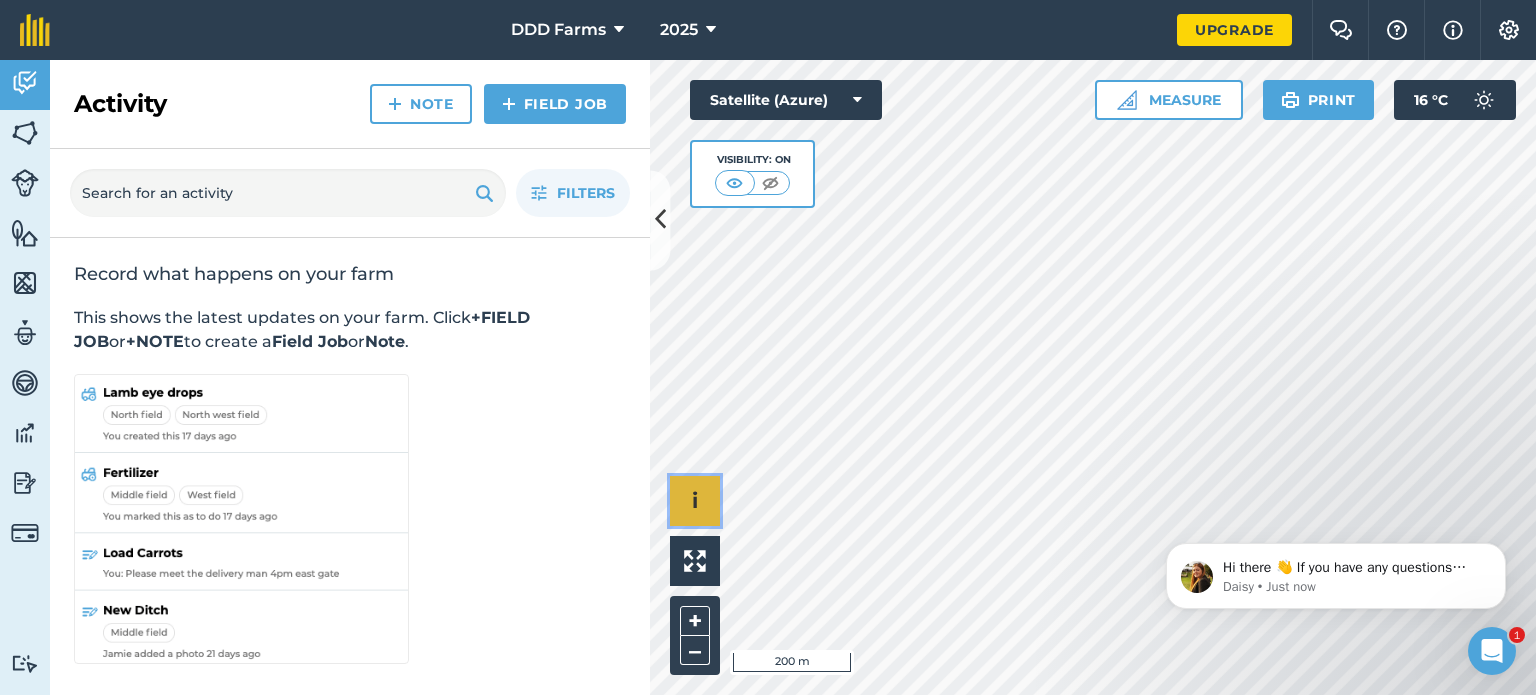 click on "i" at bounding box center (695, 501) 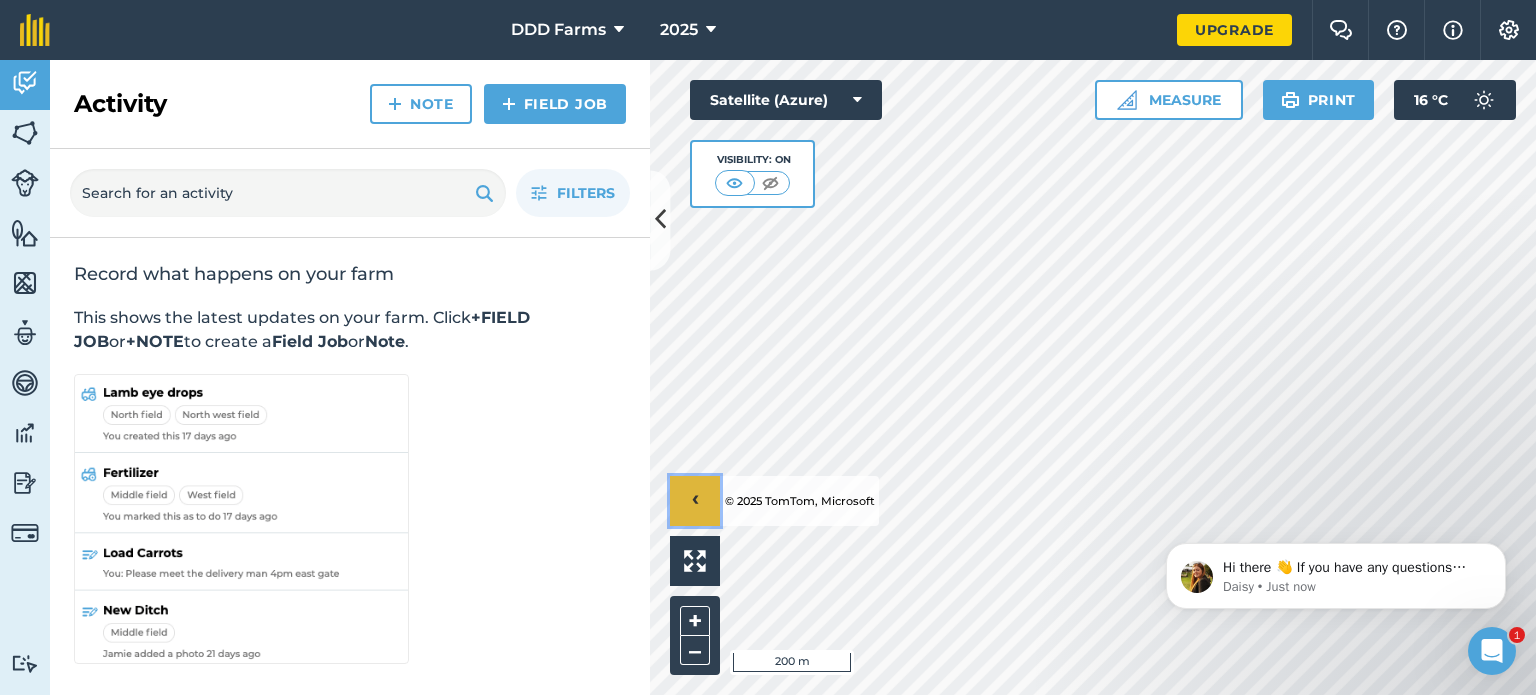 click on "›" at bounding box center [695, 501] 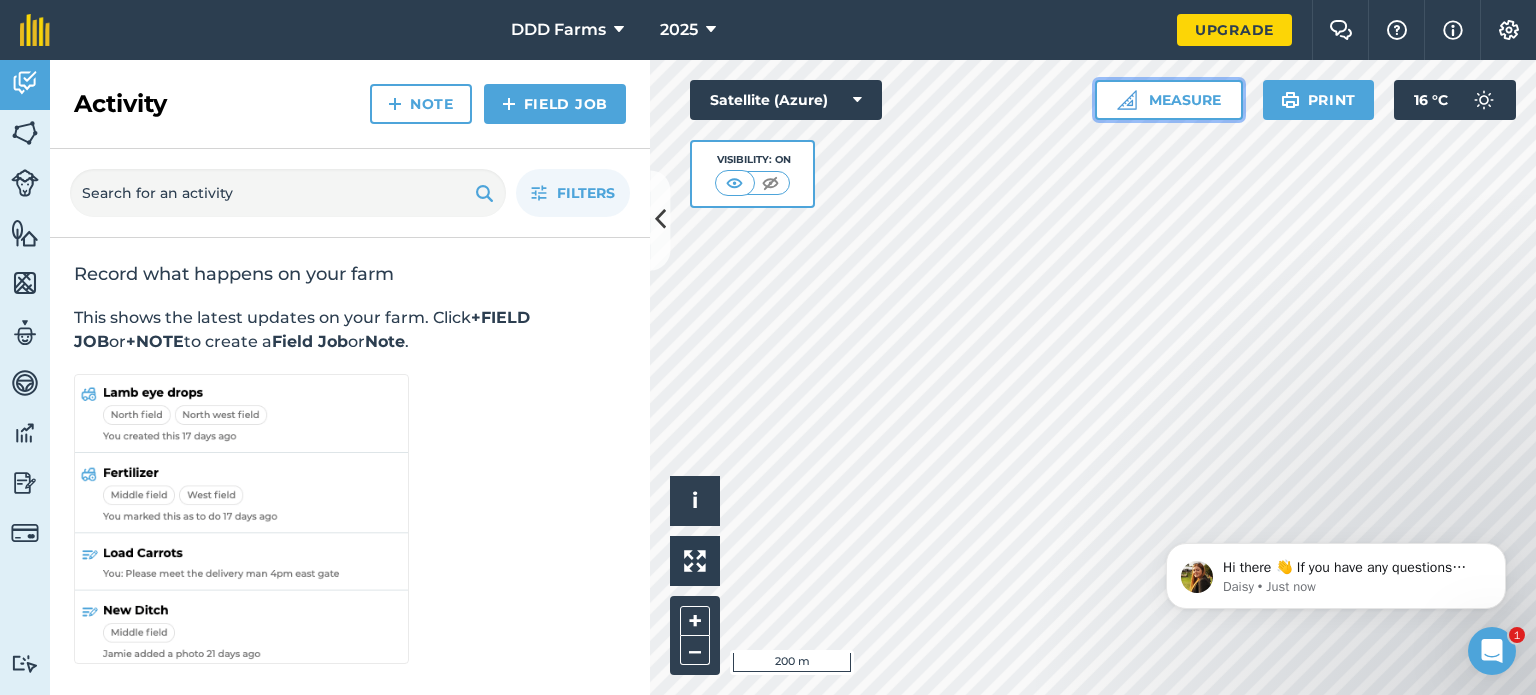click on "Measure" at bounding box center (1169, 100) 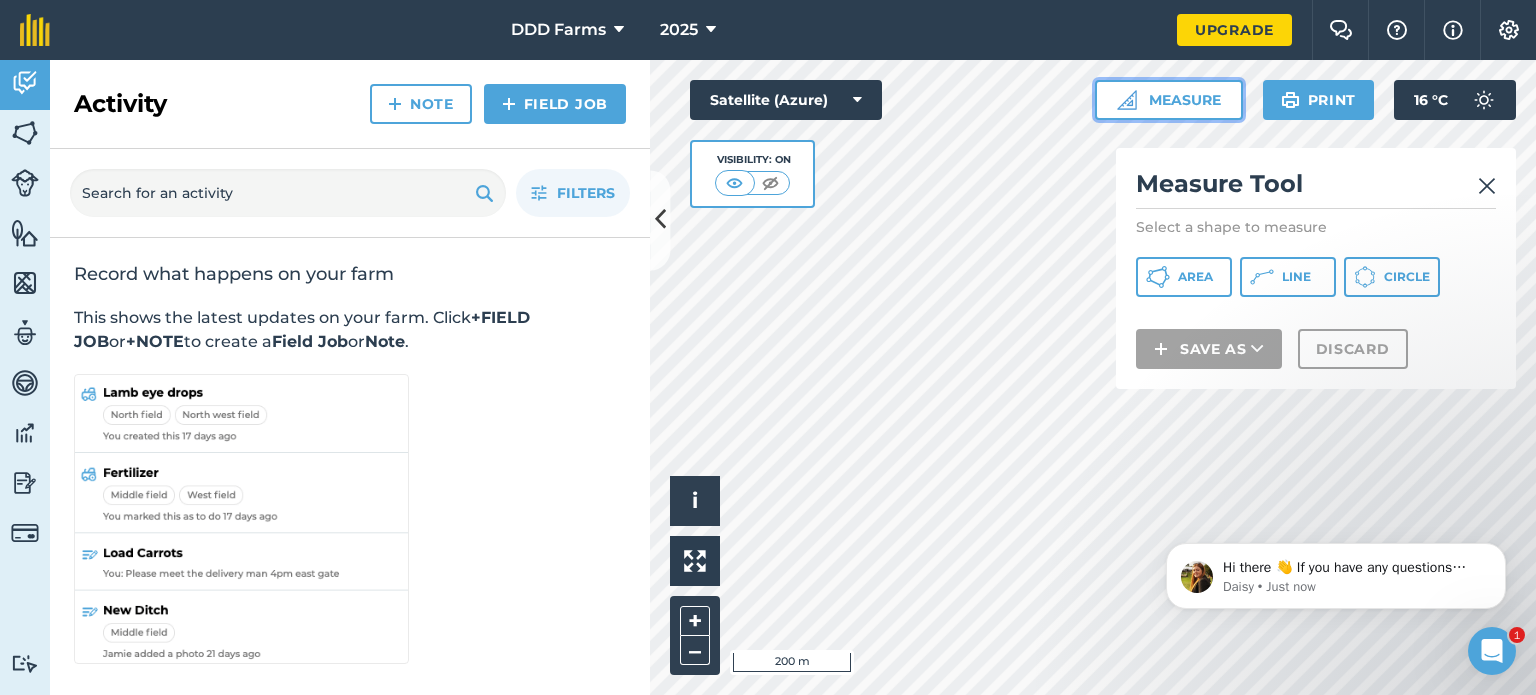 click on "Measure" at bounding box center (1169, 100) 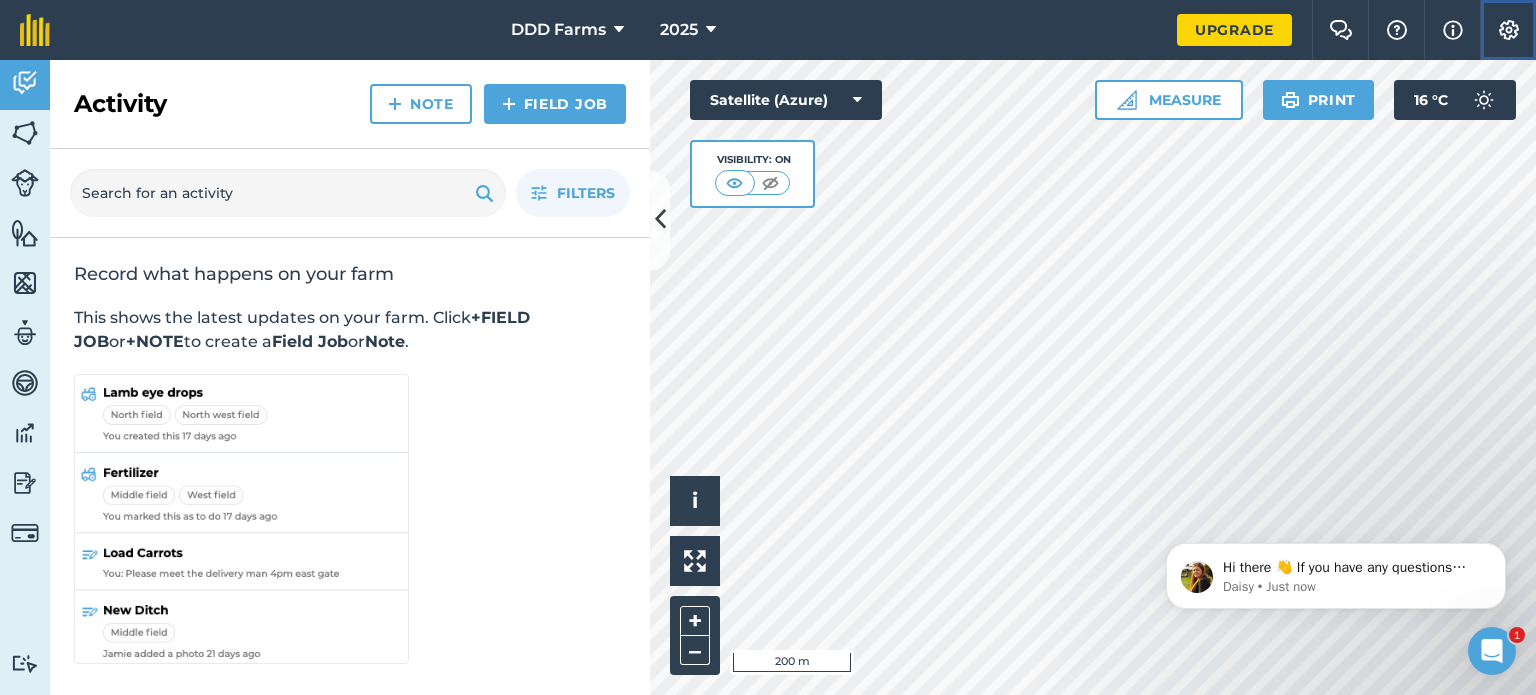 click at bounding box center [1509, 30] 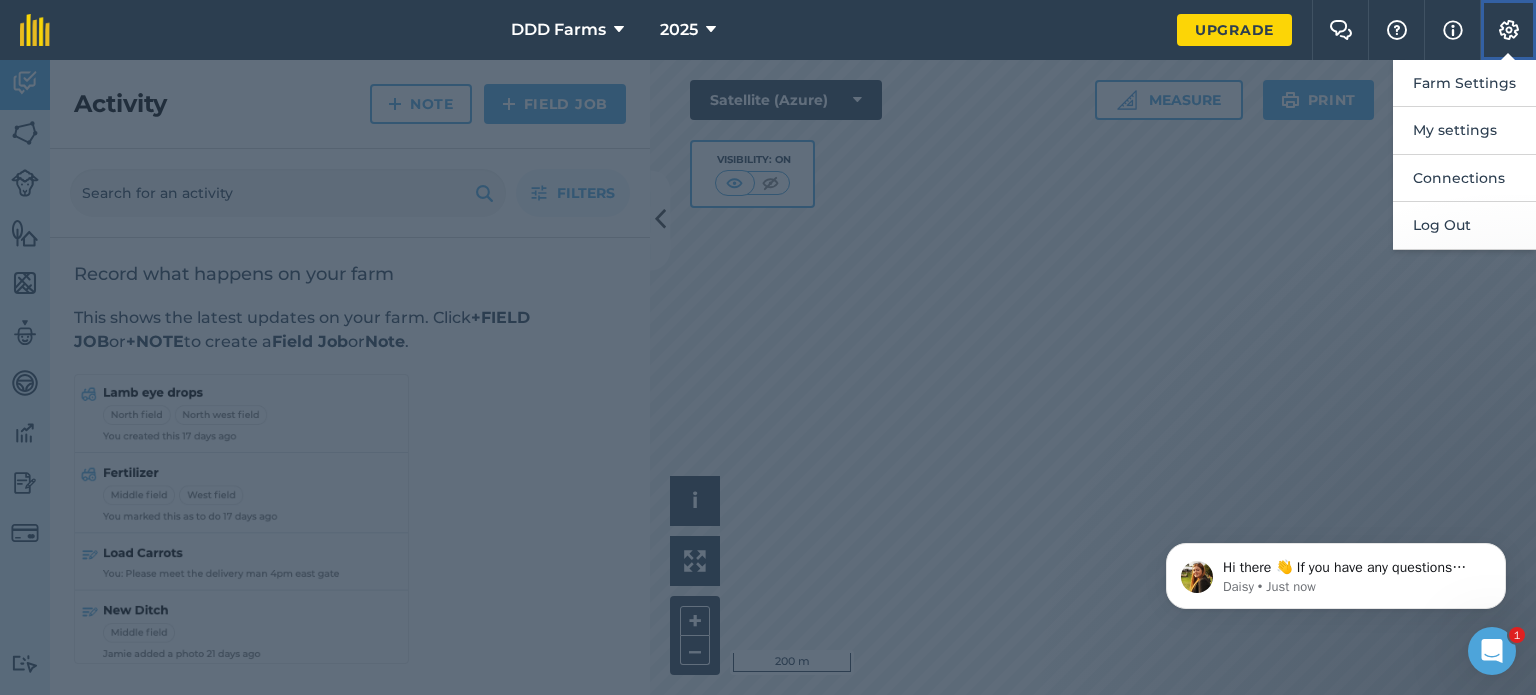 click at bounding box center (1509, 30) 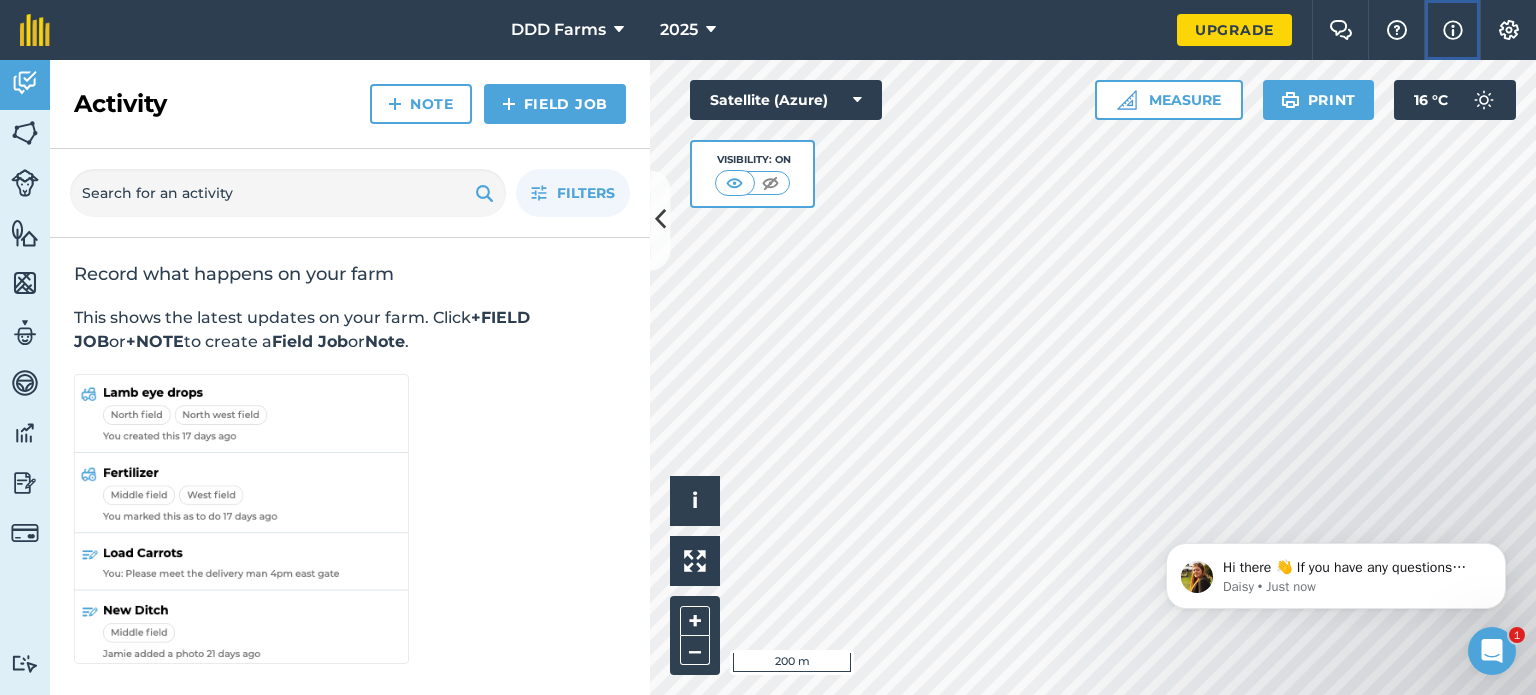 click on "Info" at bounding box center (1452, 30) 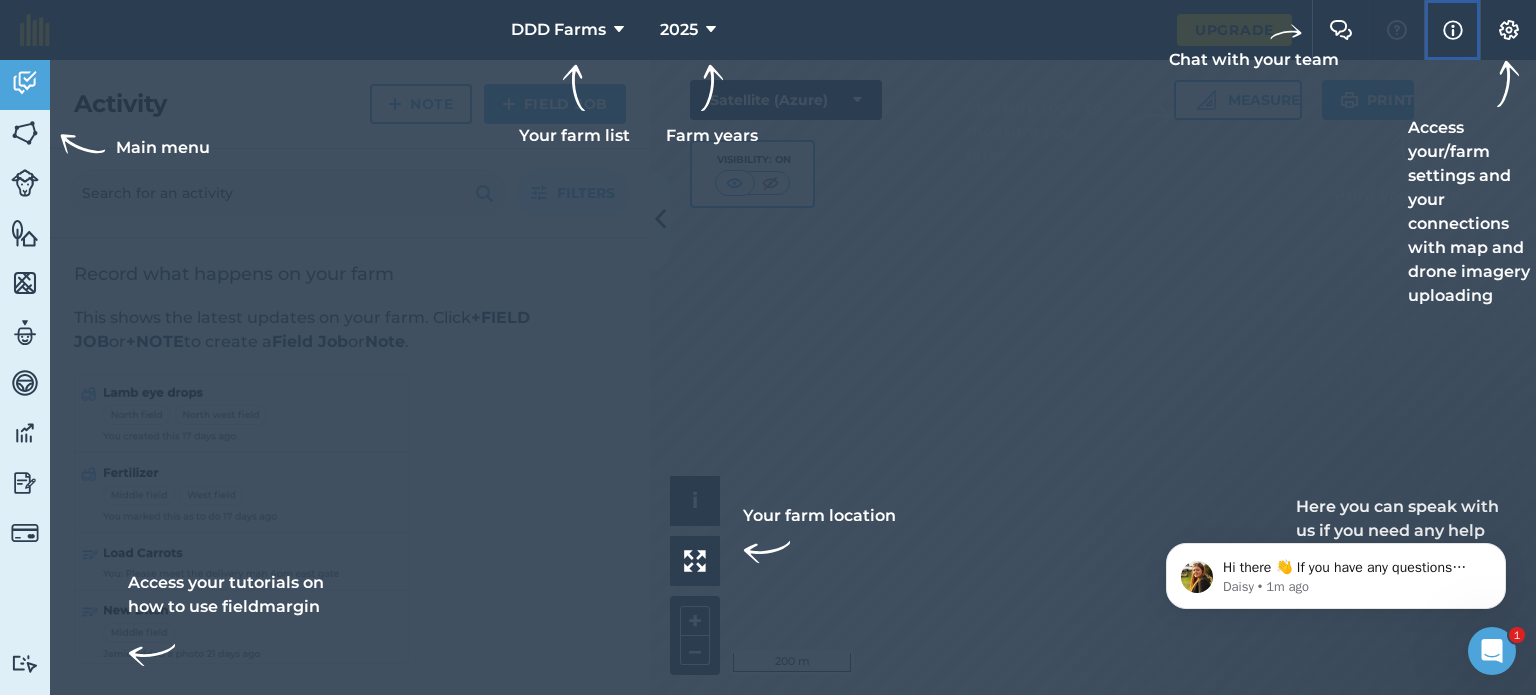 type 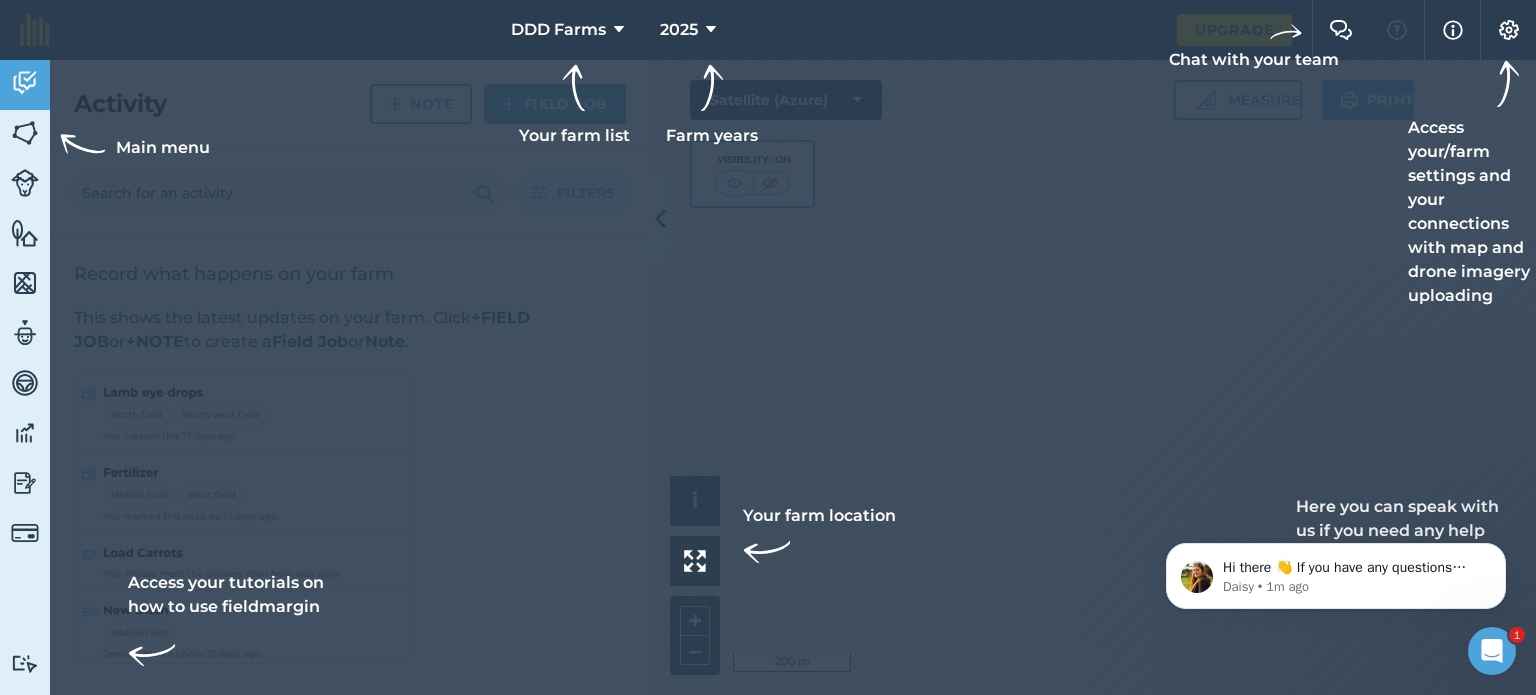 click 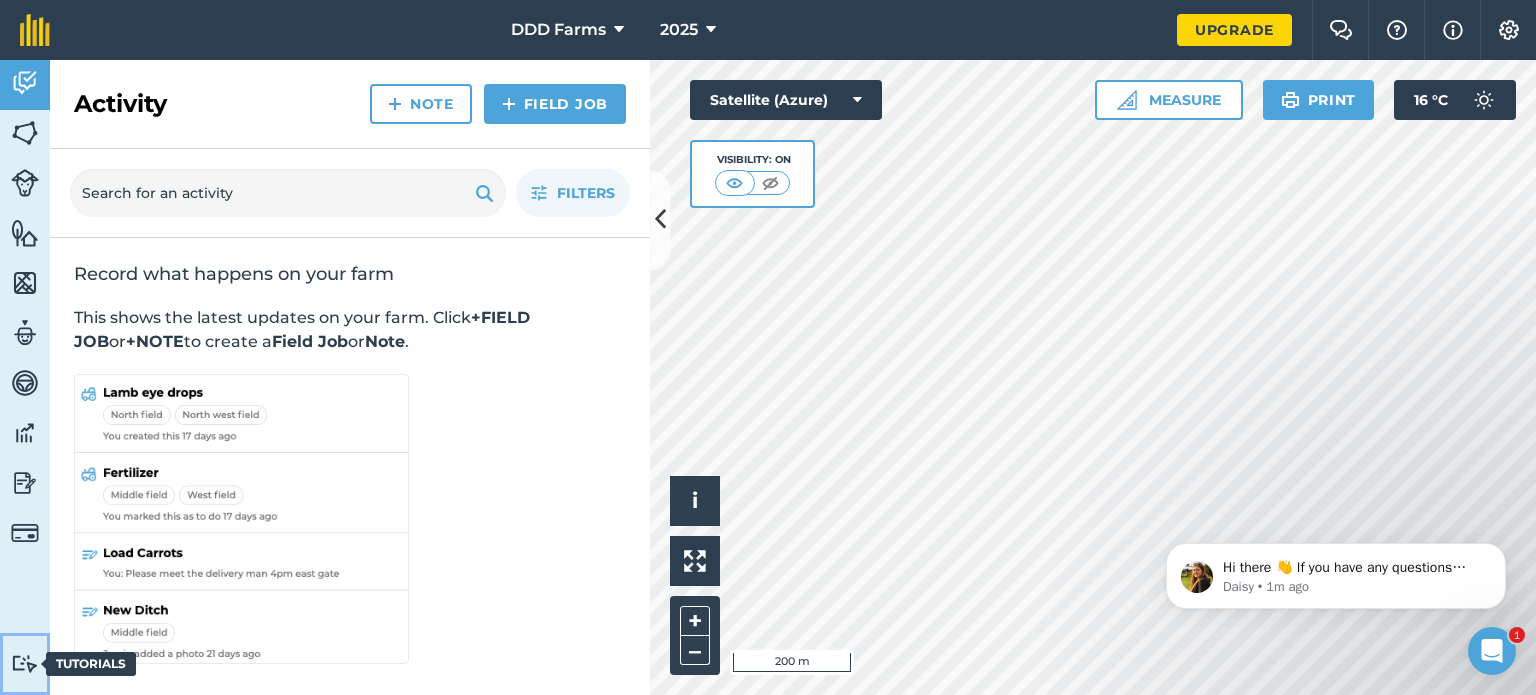 click at bounding box center (25, 663) 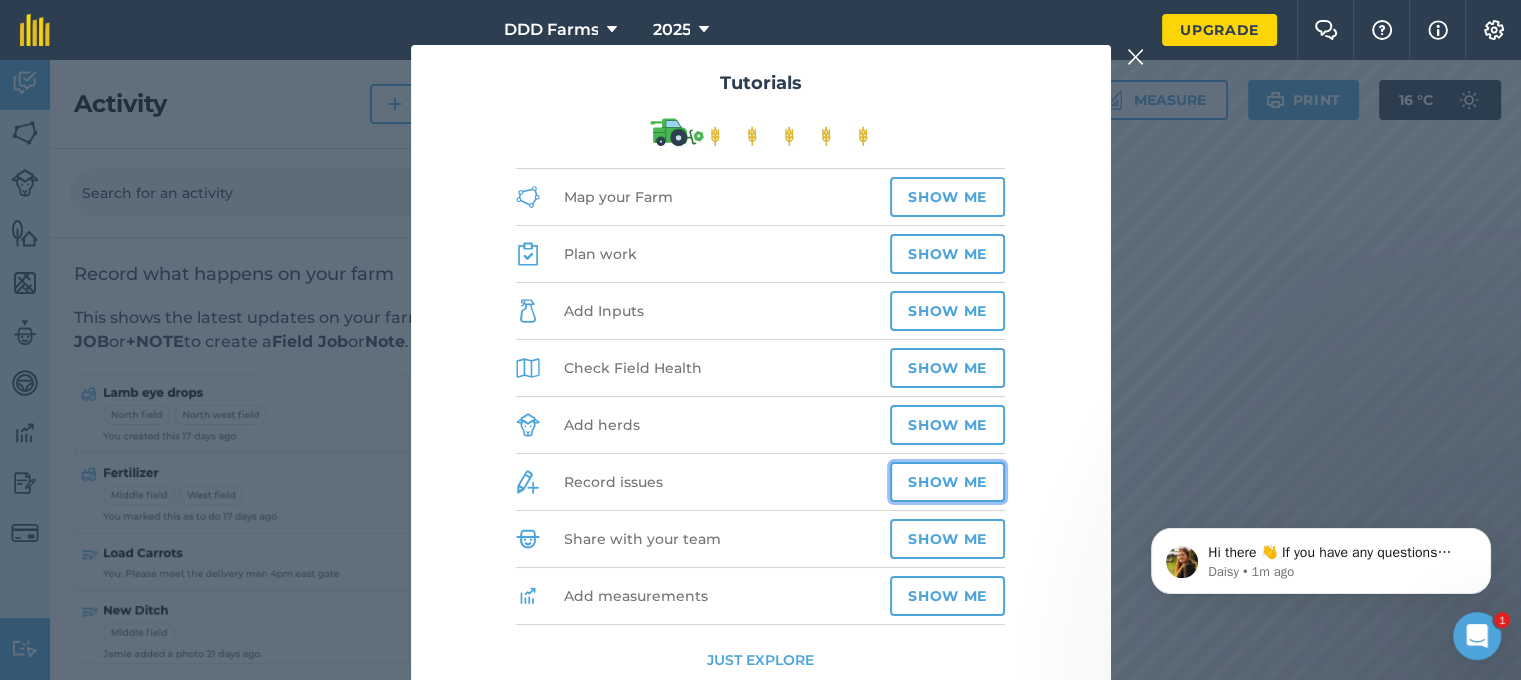 click on "Show me" at bounding box center (947, 482) 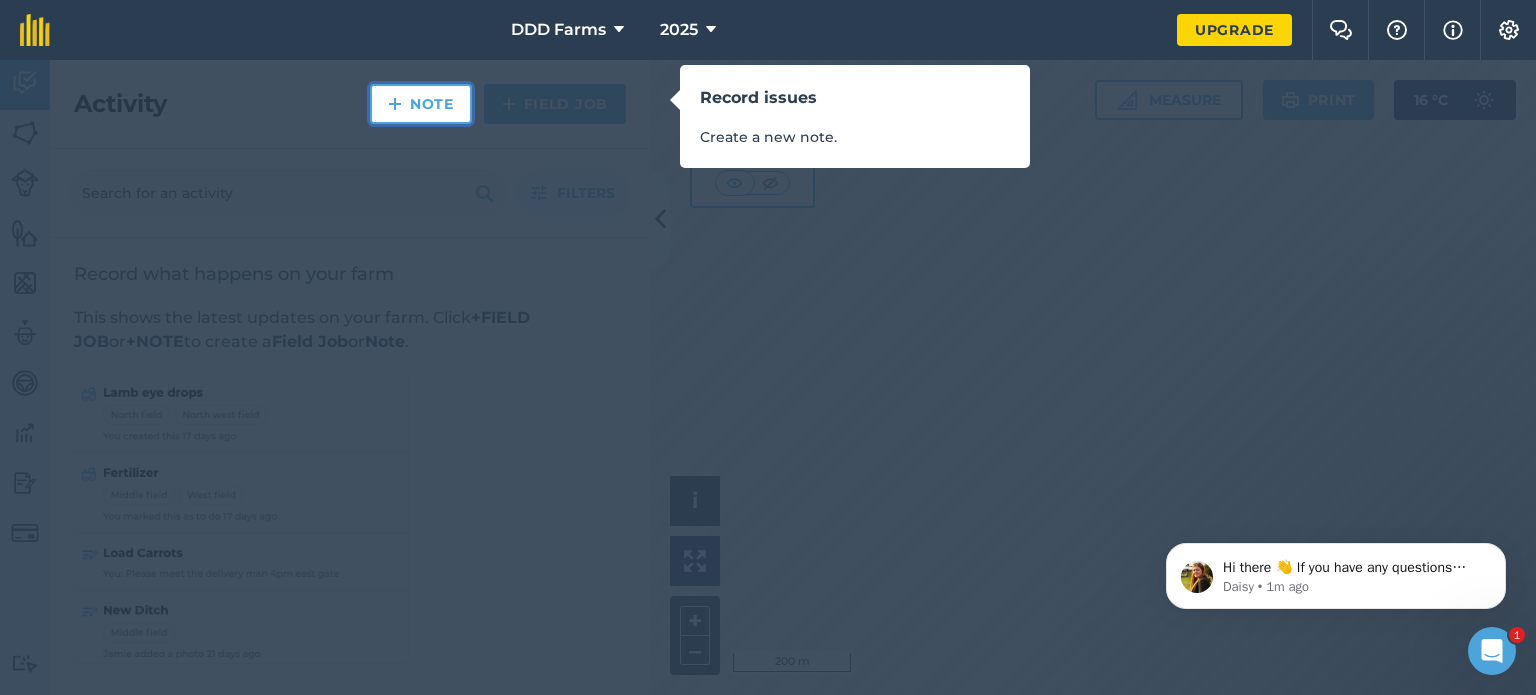 click on "Note" at bounding box center (421, 104) 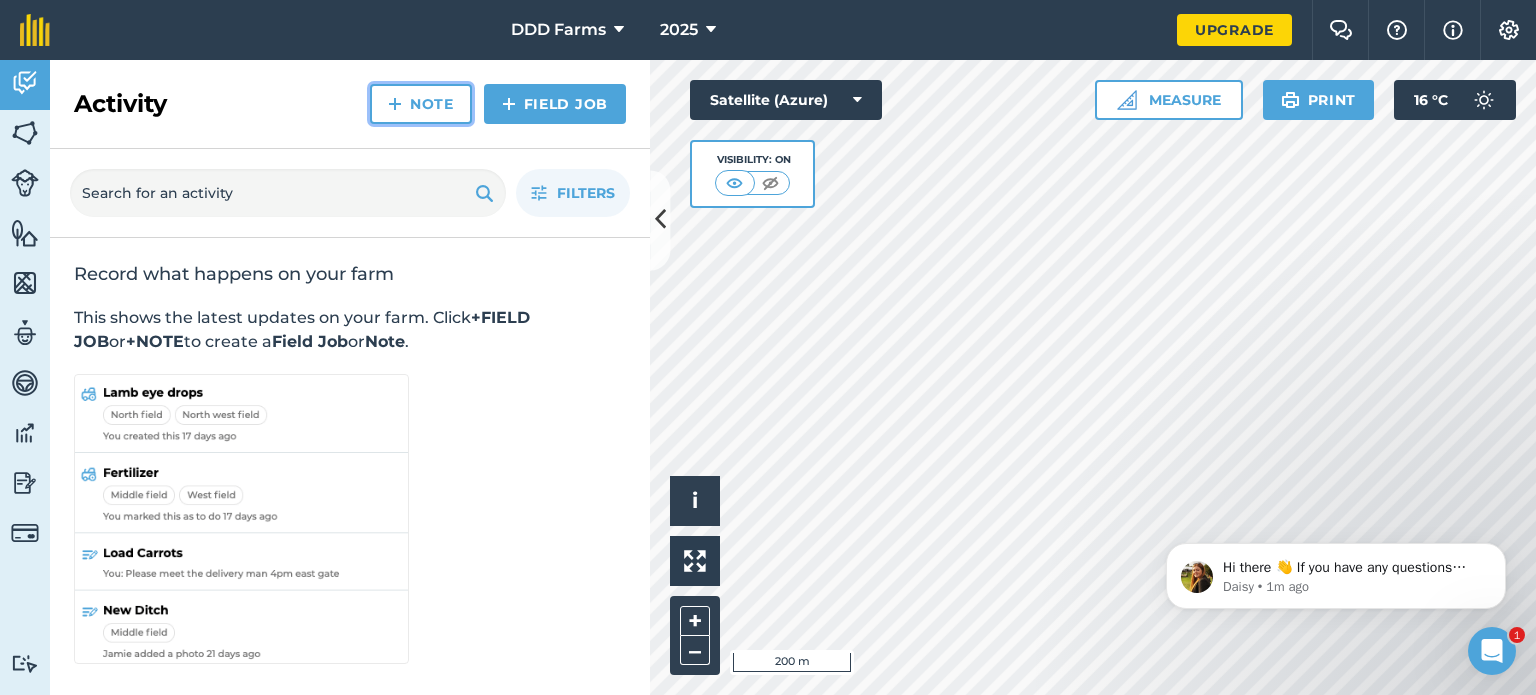 click at bounding box center (395, 104) 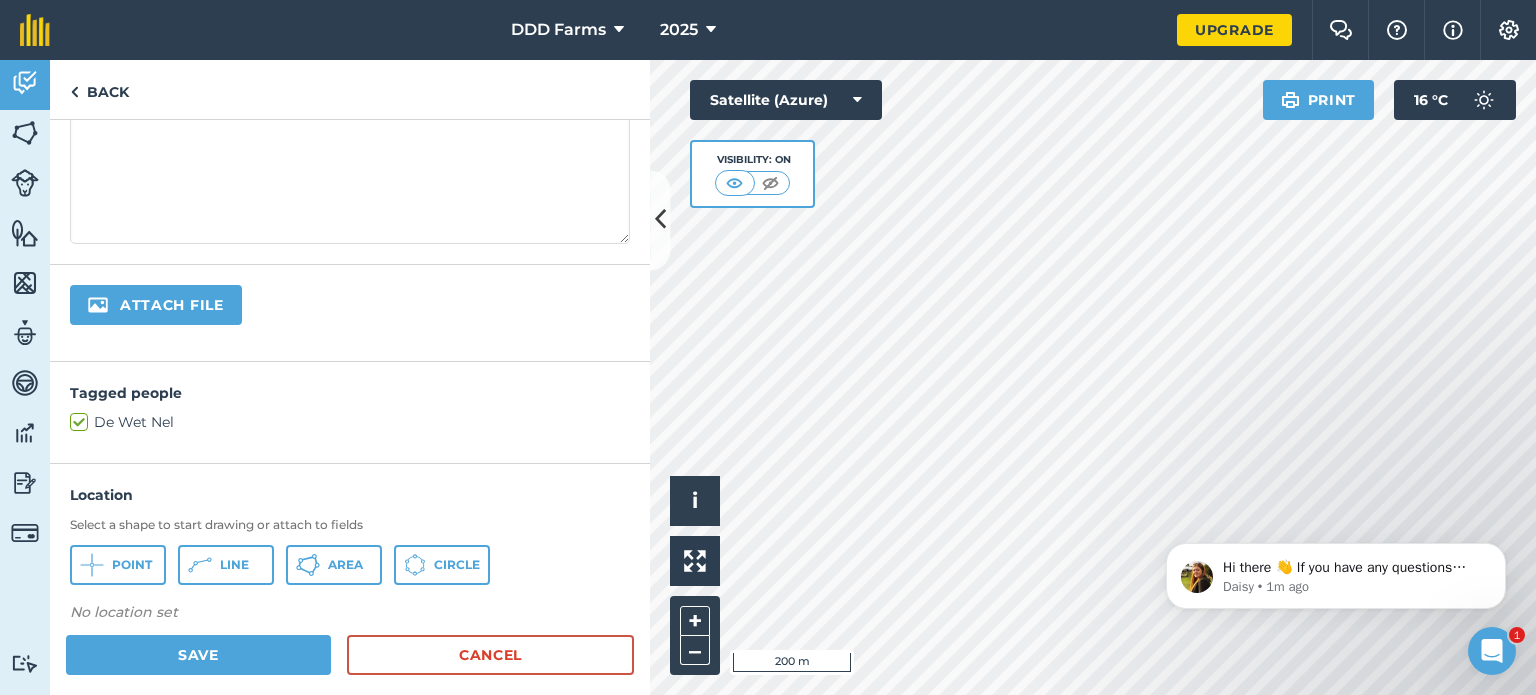 scroll, scrollTop: 300, scrollLeft: 0, axis: vertical 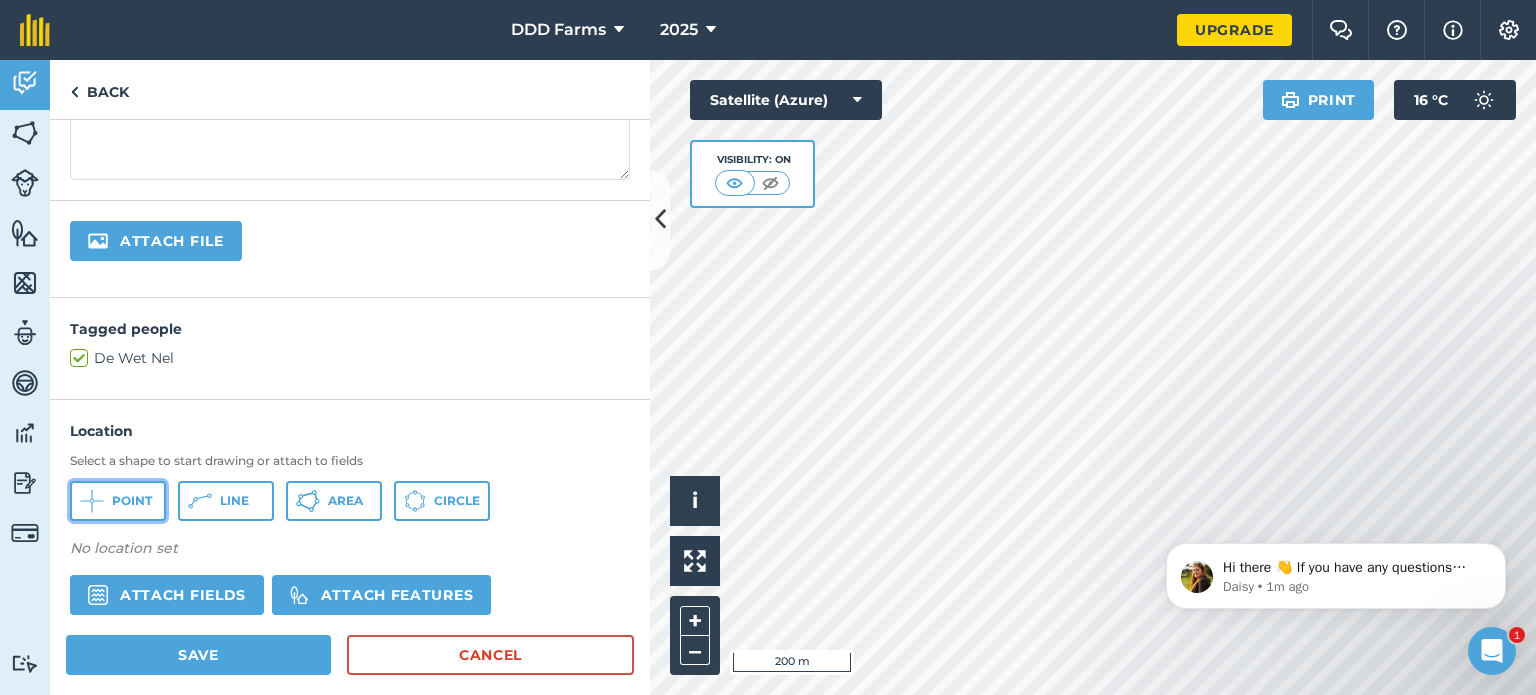 click on "Point" at bounding box center (118, 501) 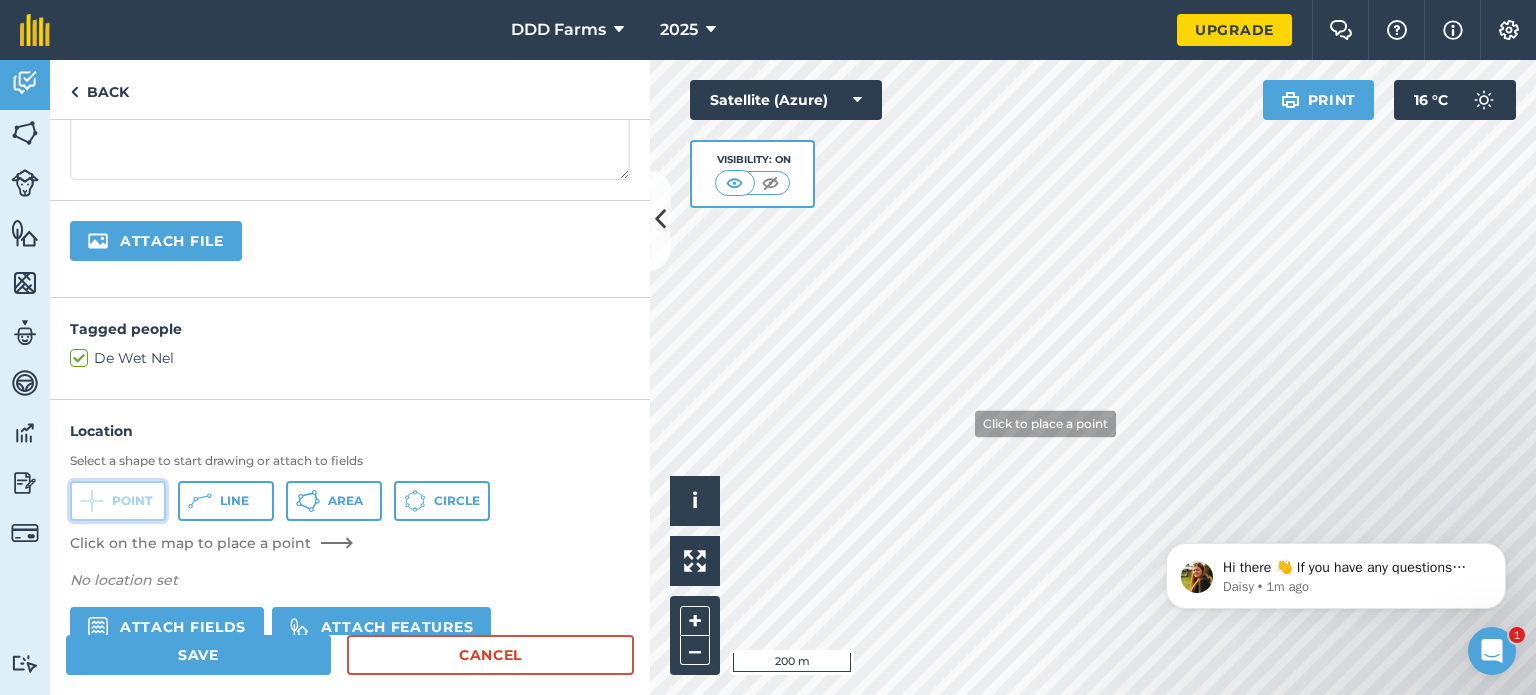 type 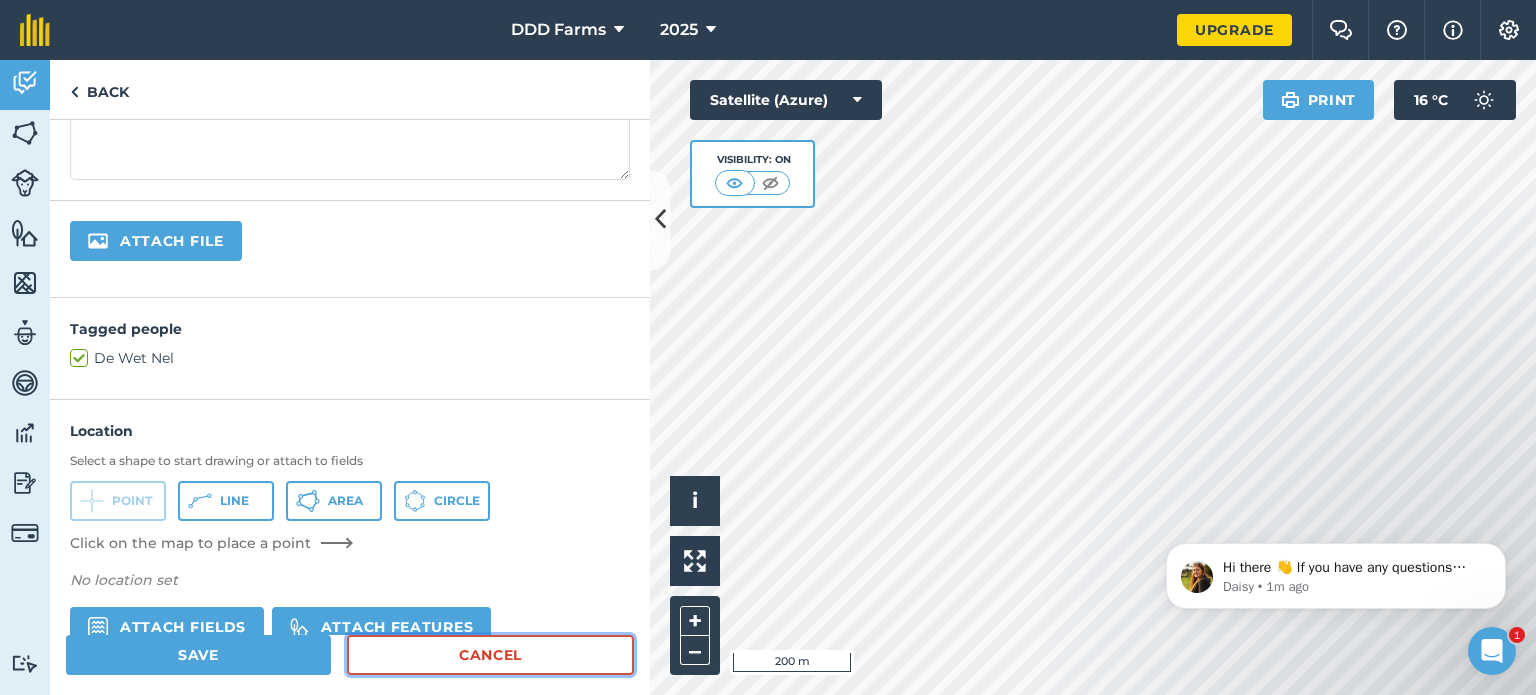 click on "Cancel" at bounding box center [490, 655] 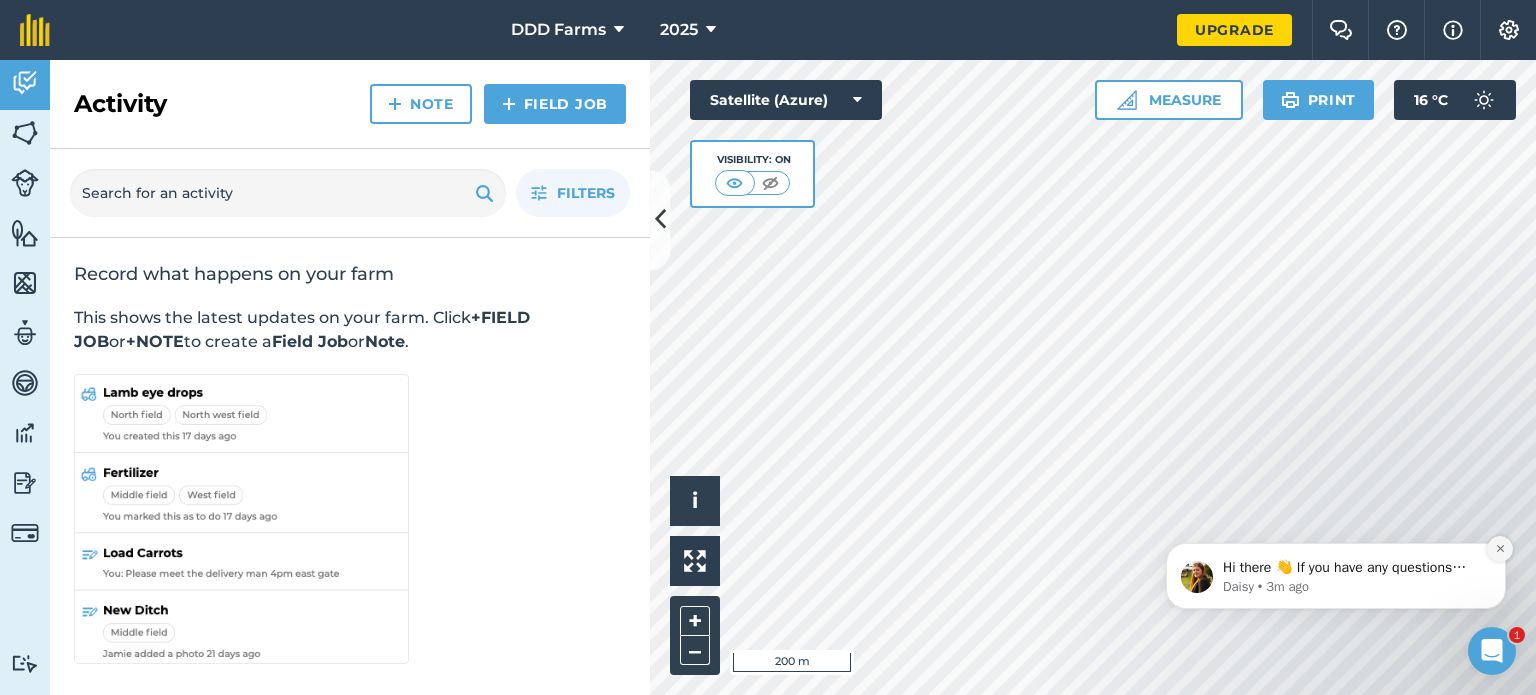 click 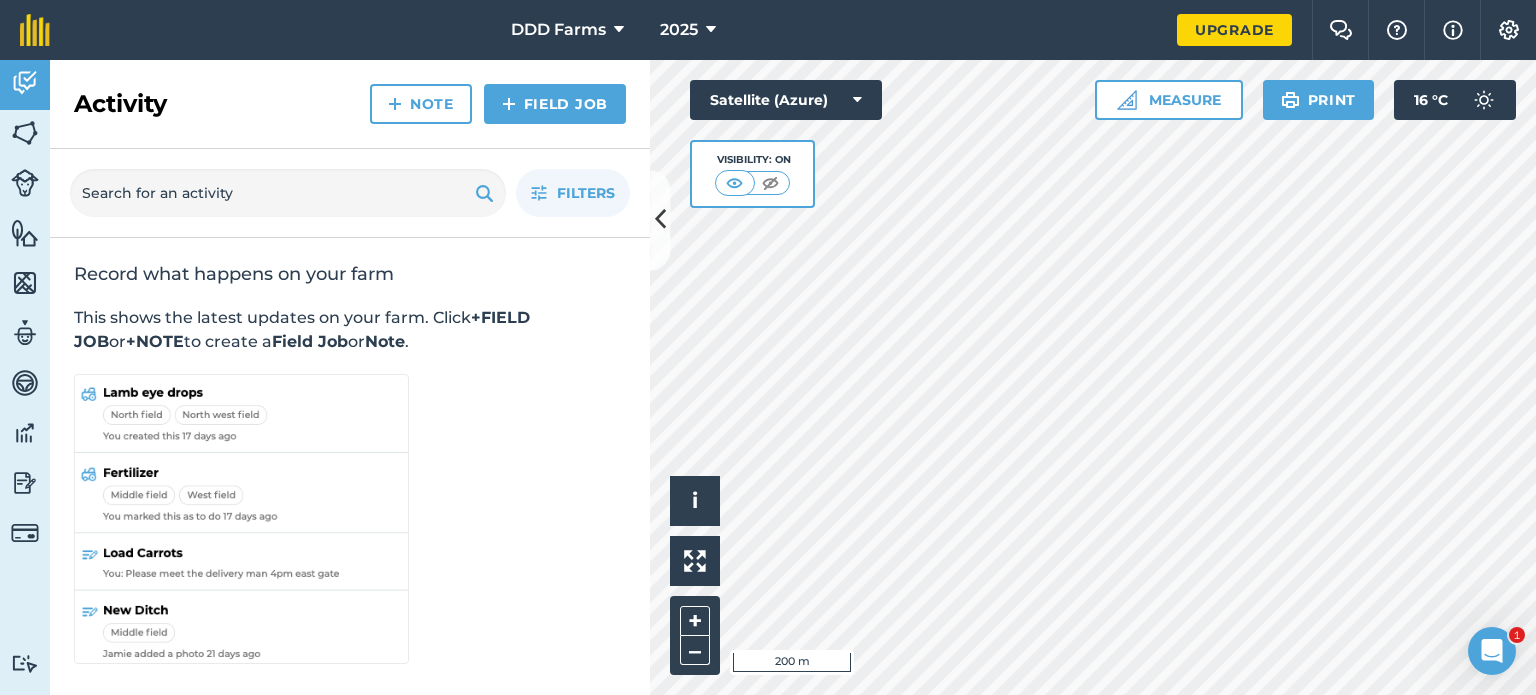 click 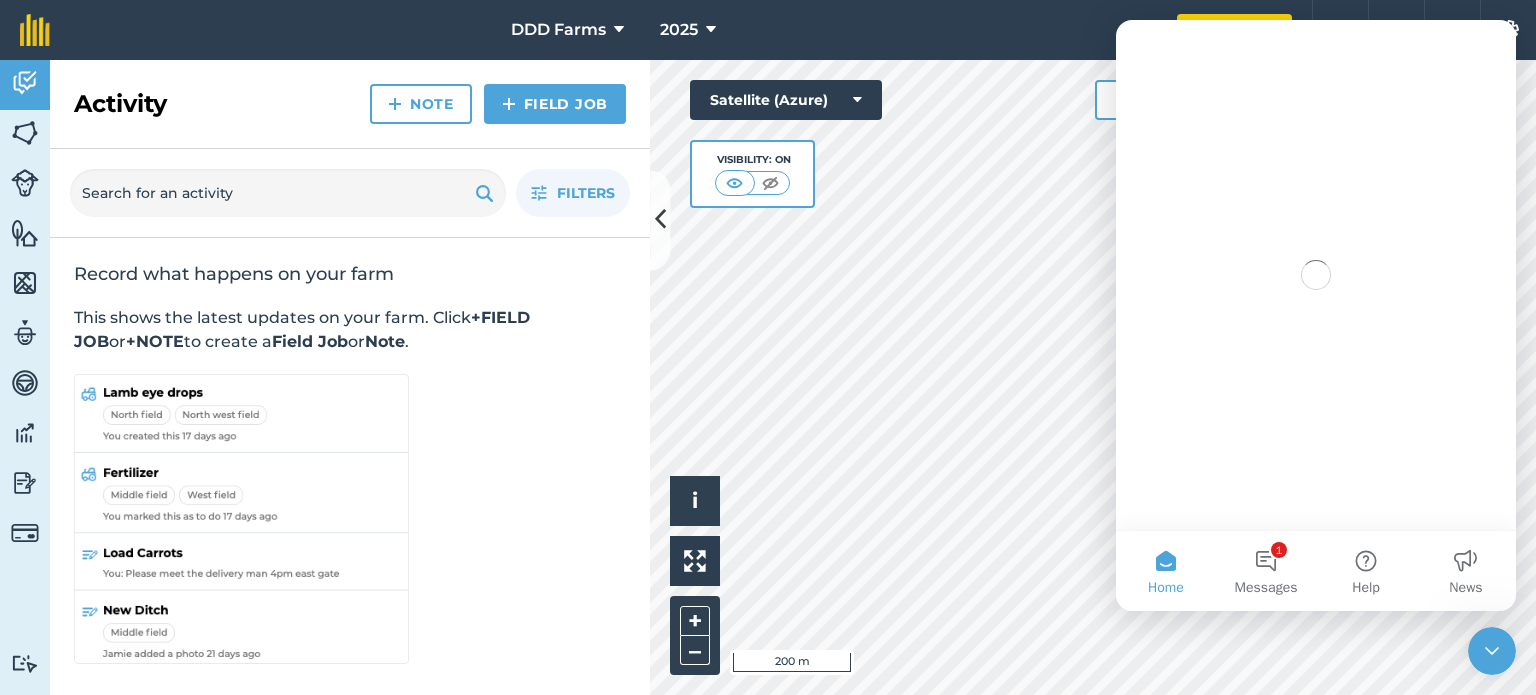 scroll, scrollTop: 0, scrollLeft: 0, axis: both 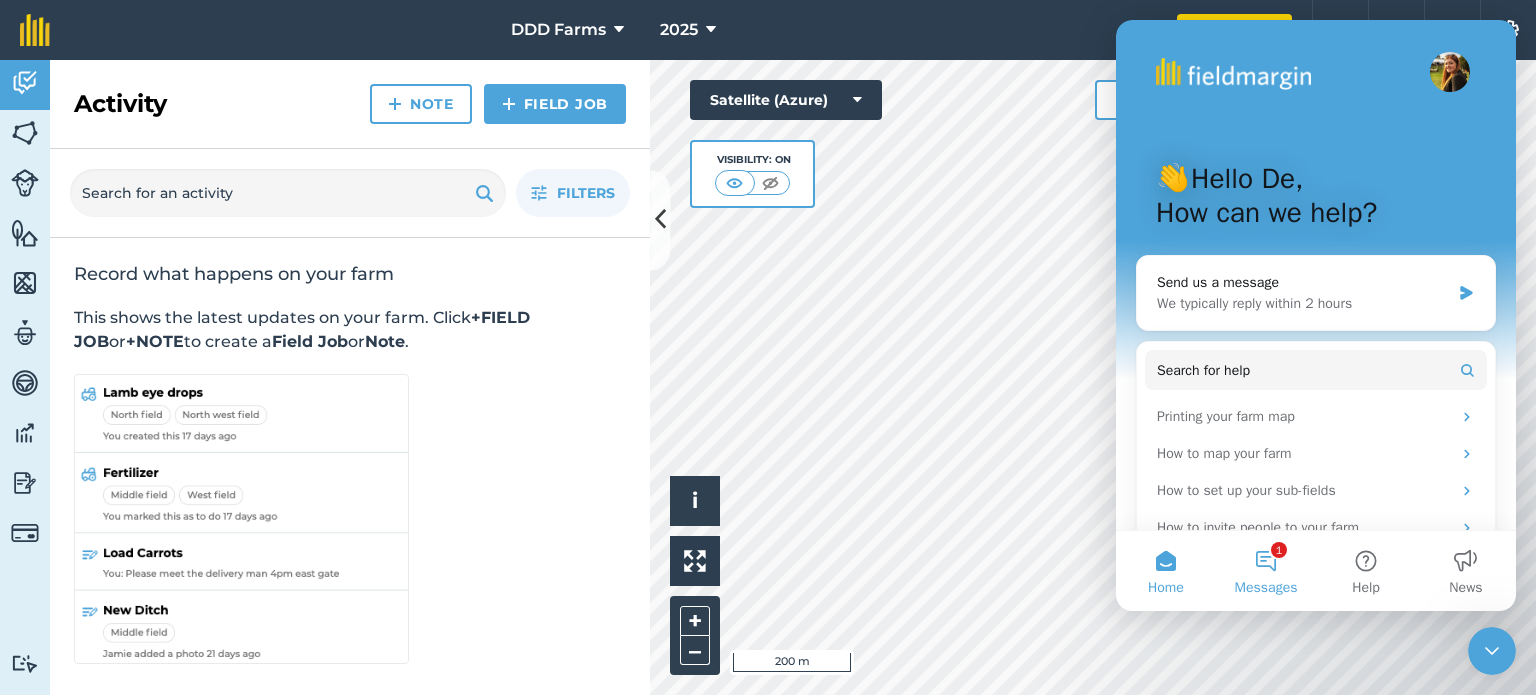click on "1 Messages" at bounding box center (1266, 571) 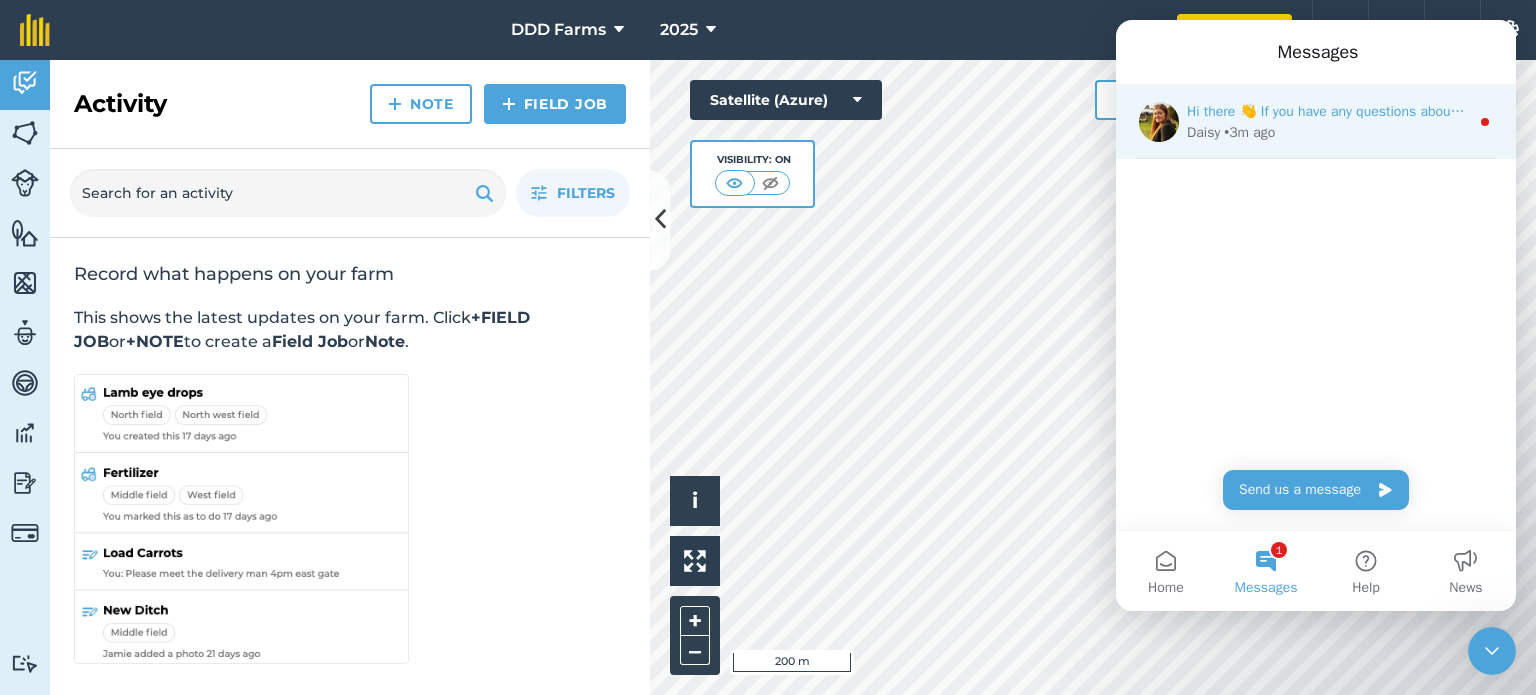 click 